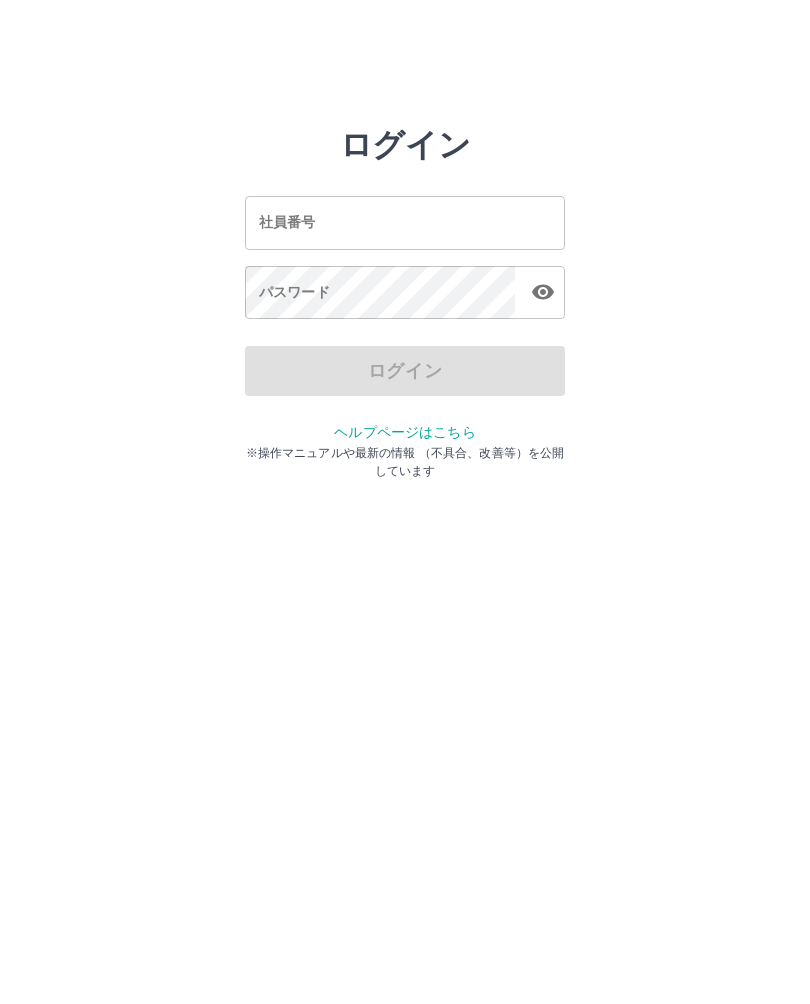 scroll, scrollTop: 0, scrollLeft: 0, axis: both 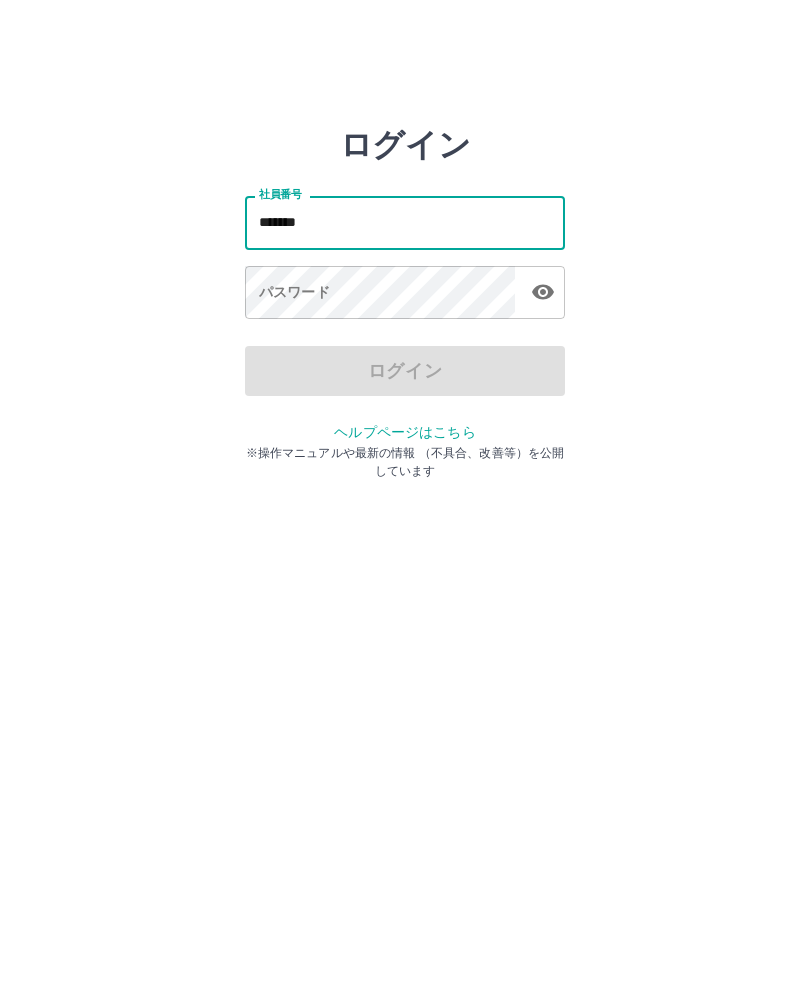 type on "*******" 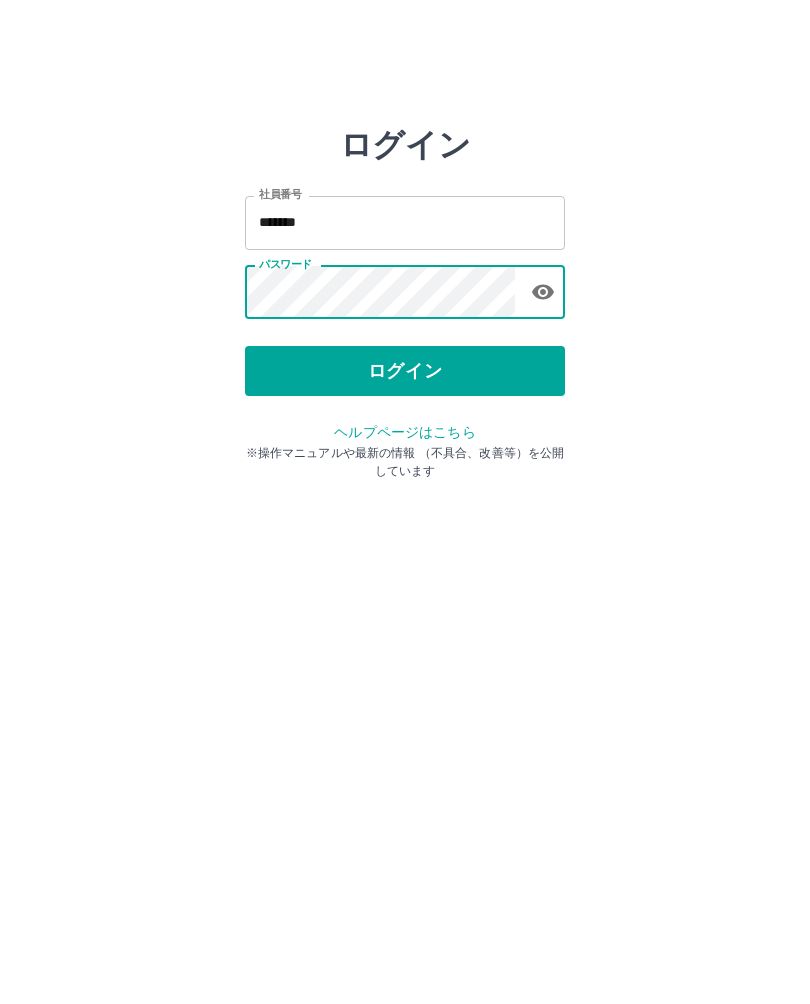 click on "ログイン" at bounding box center (405, 371) 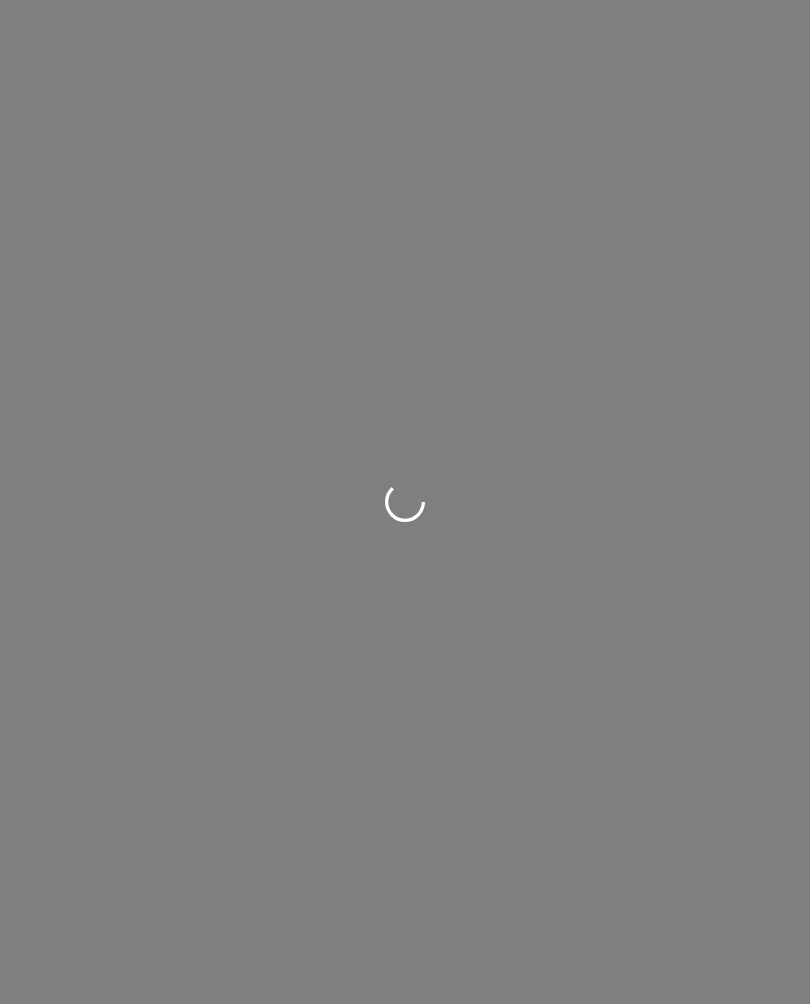scroll, scrollTop: 0, scrollLeft: 0, axis: both 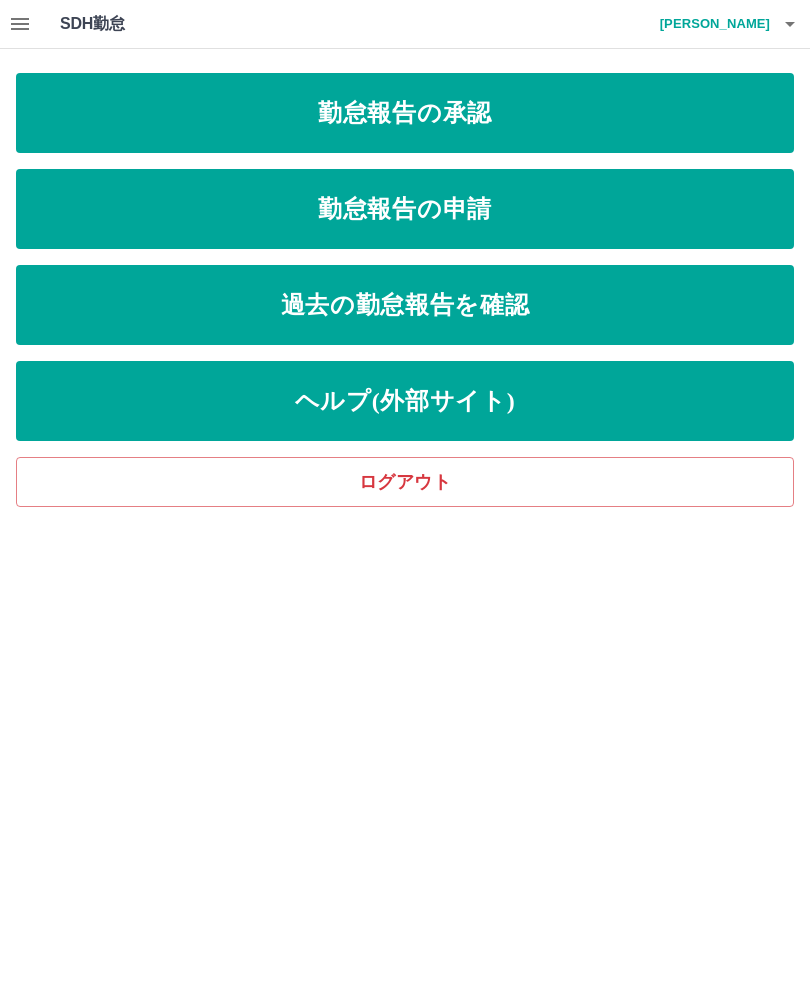 click on "勤怠報告の承認" at bounding box center (405, 113) 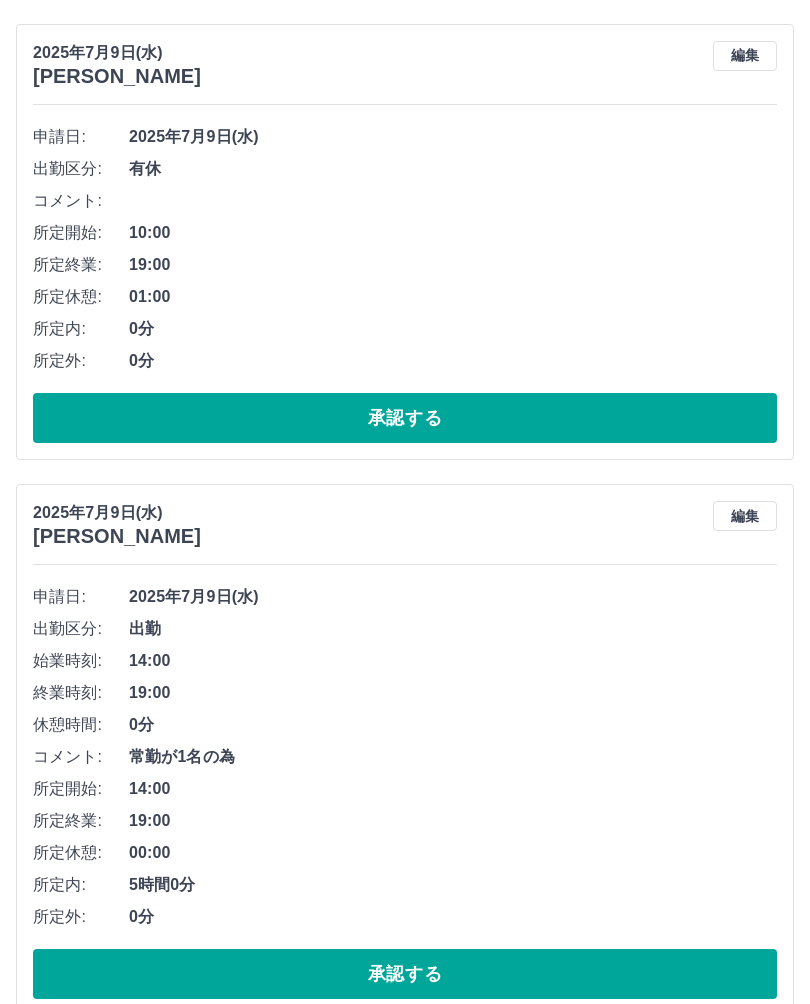 scroll, scrollTop: 198, scrollLeft: 0, axis: vertical 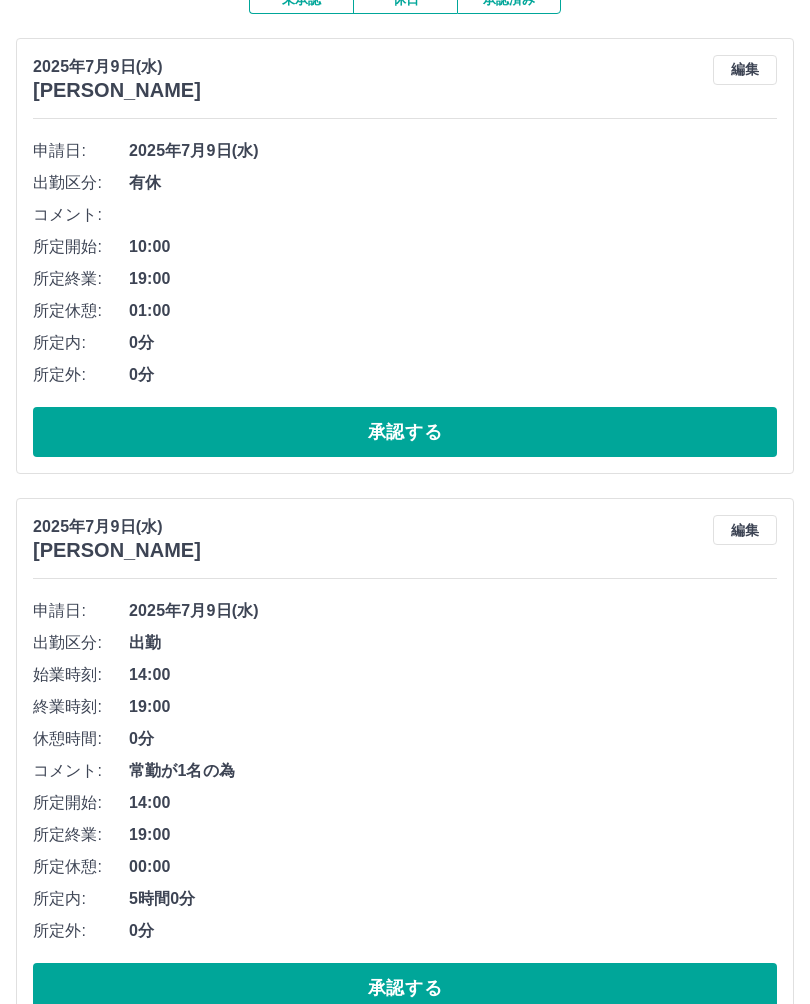 click on "承認する" at bounding box center (405, 988) 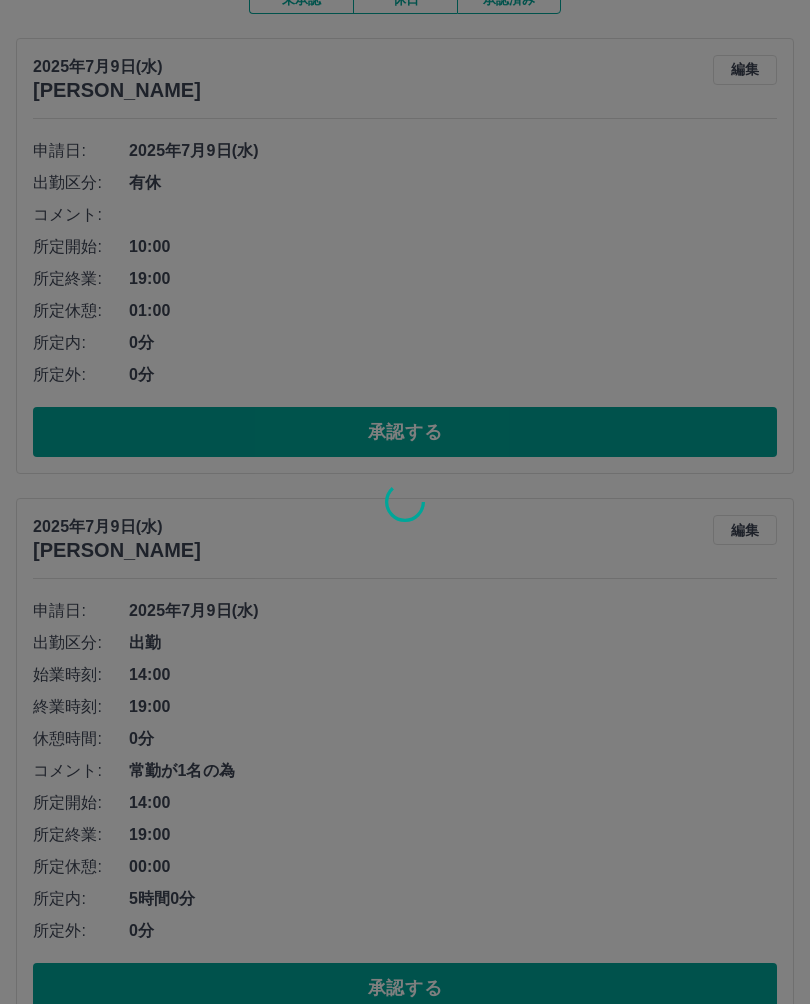 scroll, scrollTop: 0, scrollLeft: 0, axis: both 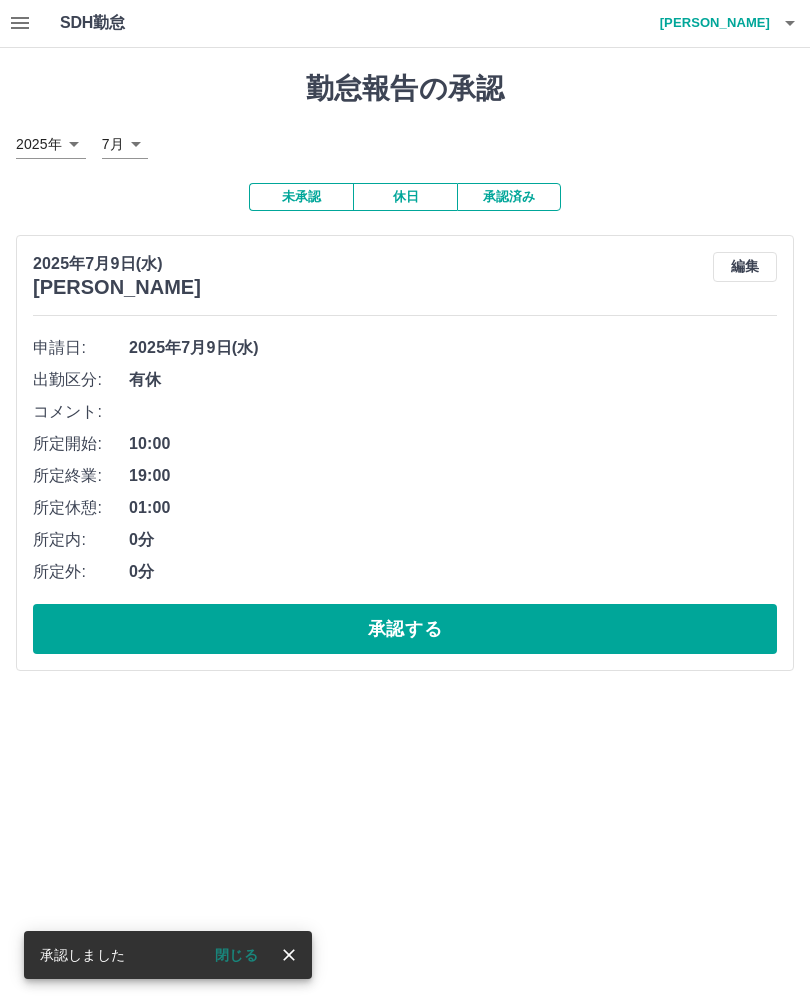 click on "SDH勤怠 佐々木　裕美 承認しました 閉じる 勤怠報告の承認 2025年 **** 7月 * 未承認 休日 承認済み 2025年7月9日(水) 鈴木　章子 編集 申請日: 2025年7月9日(水) 出勤区分: 有休 コメント: 所定開始: 10:00 所定終業: 19:00 所定休憩: 01:00 所定内: 0分 所定外: 0分 承認する SDH勤怠" at bounding box center [405, 348] 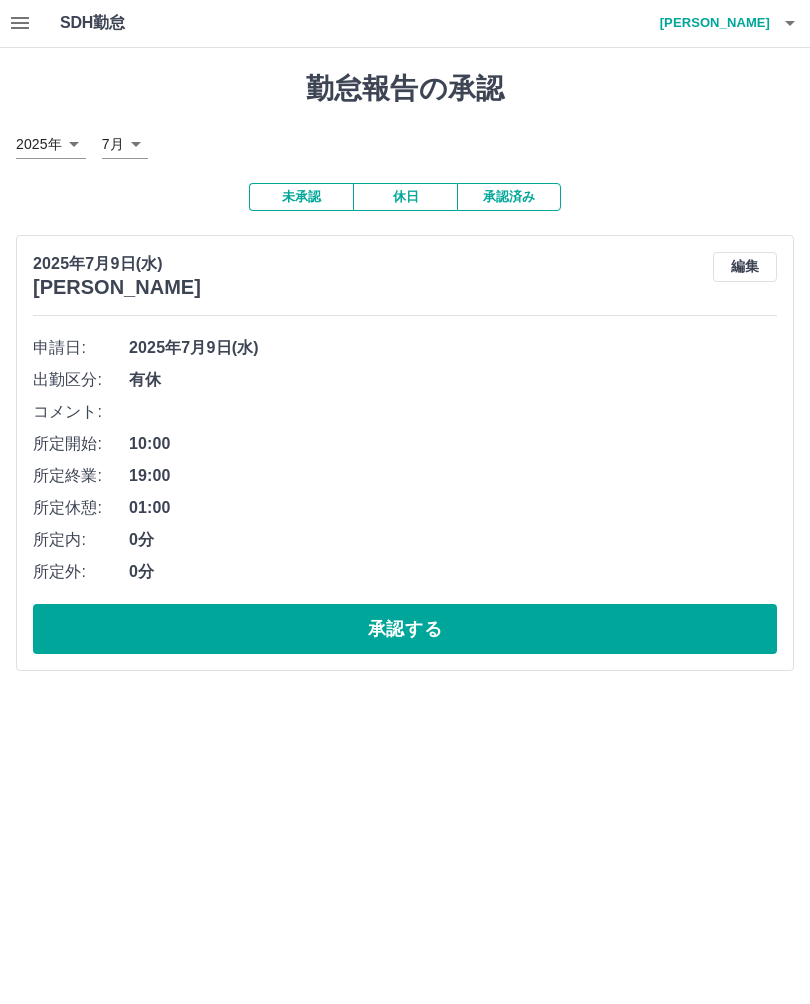 click on "承認する" at bounding box center (405, 630) 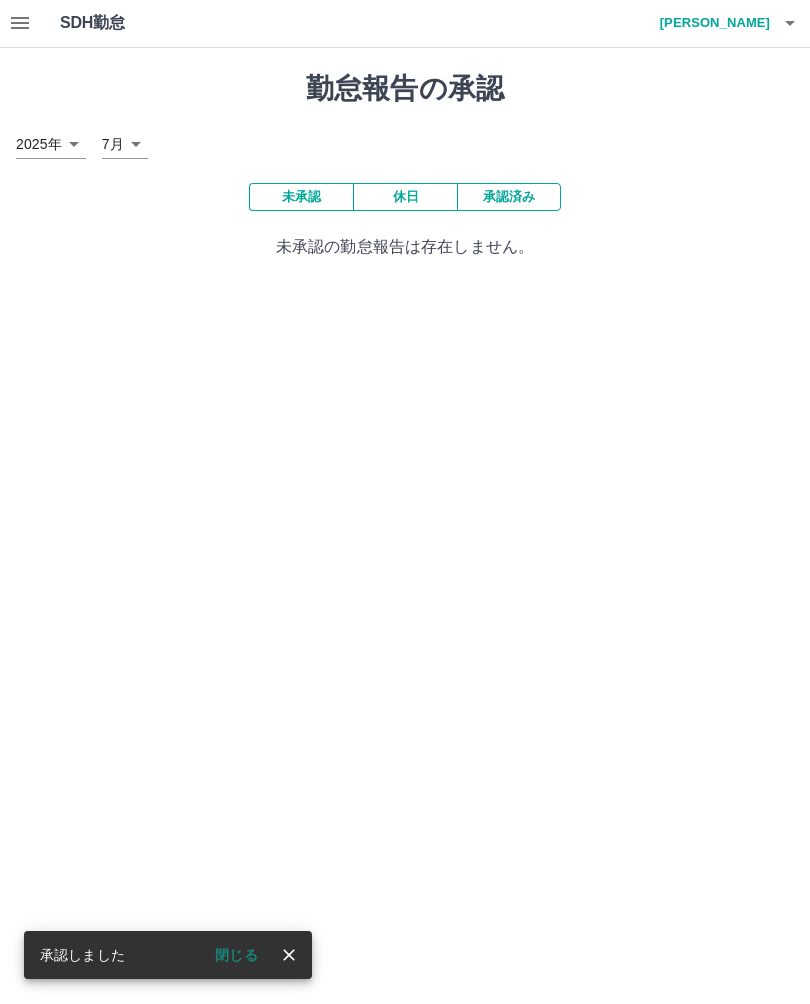 click on "SDH勤怠 佐々木　裕美 承認しました 閉じる 勤怠報告の承認 2025年 **** 7月 * 未承認 休日 承認済み 未承認の勤怠報告は存在しません。 SDH勤怠" at bounding box center [405, 142] 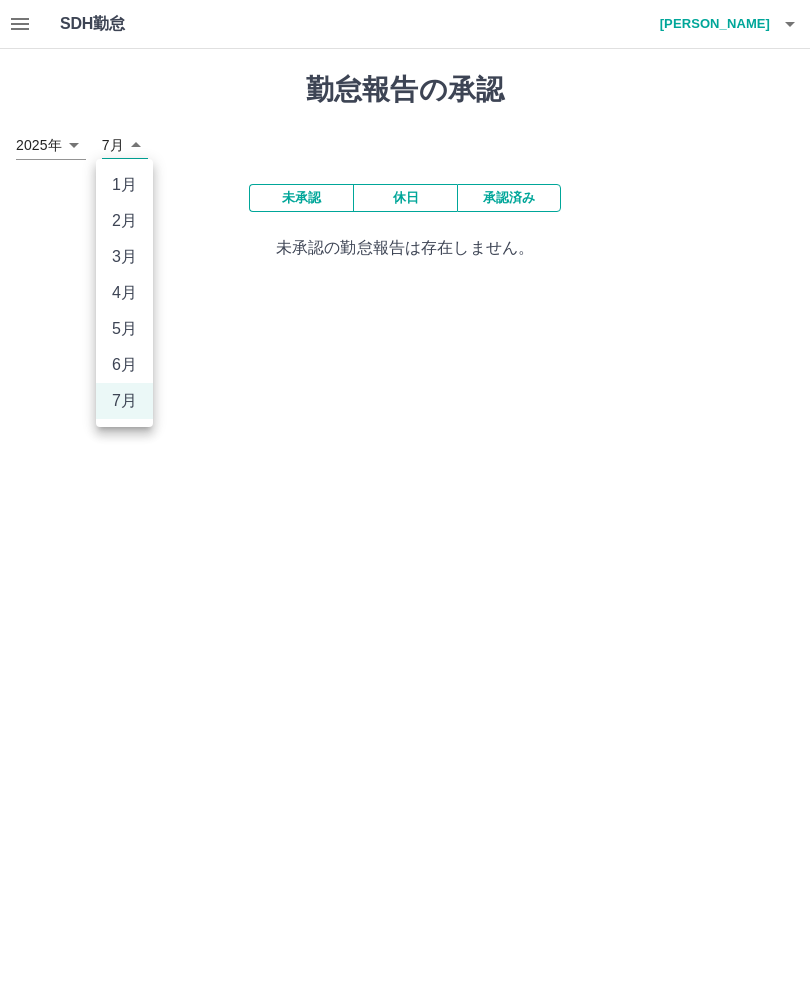 click on "5月" at bounding box center [124, 329] 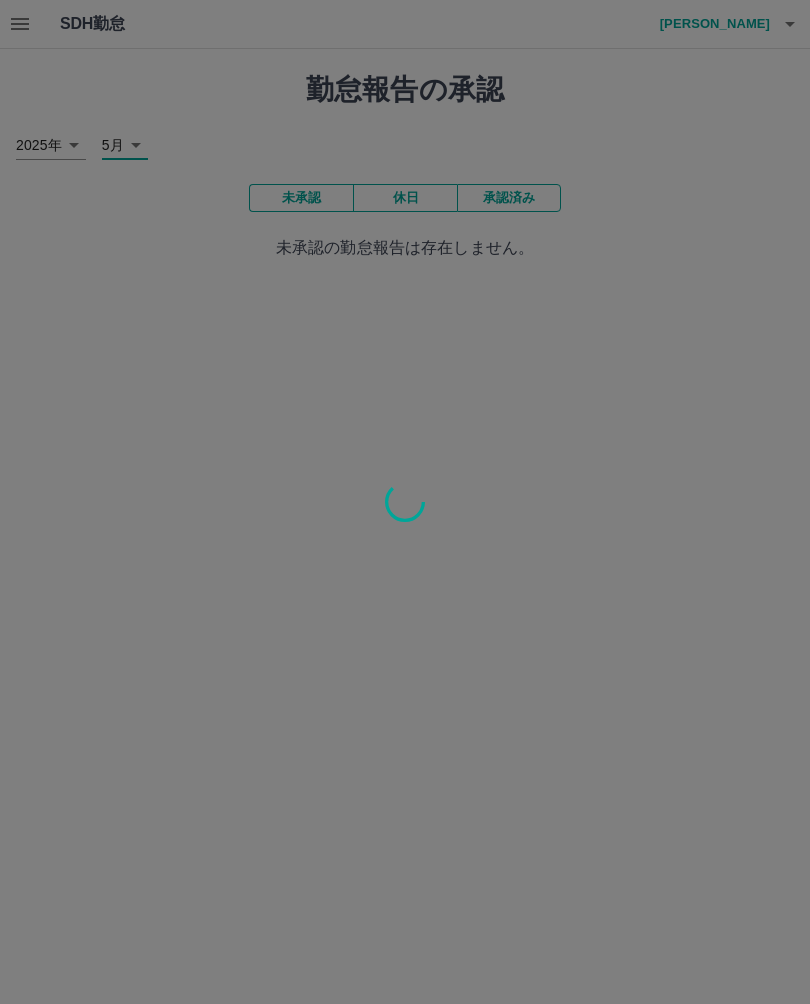 click at bounding box center [405, 502] 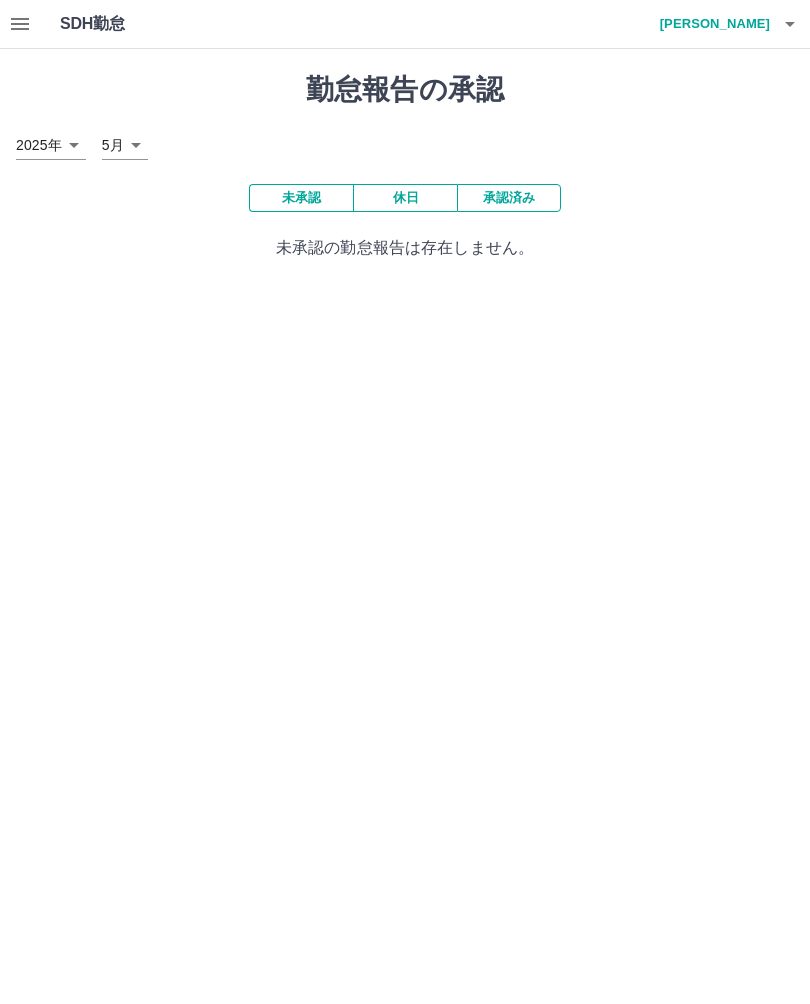 click on "未承認の勤怠報告は存在しません。" at bounding box center [405, 248] 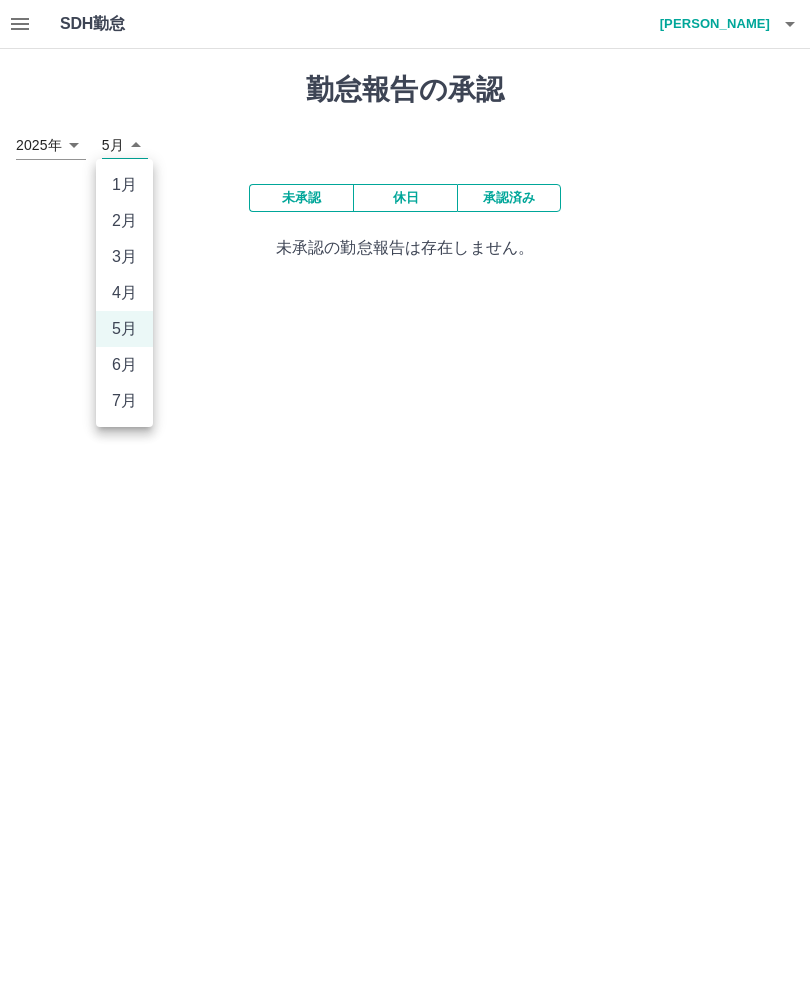 click on "6月" at bounding box center (124, 365) 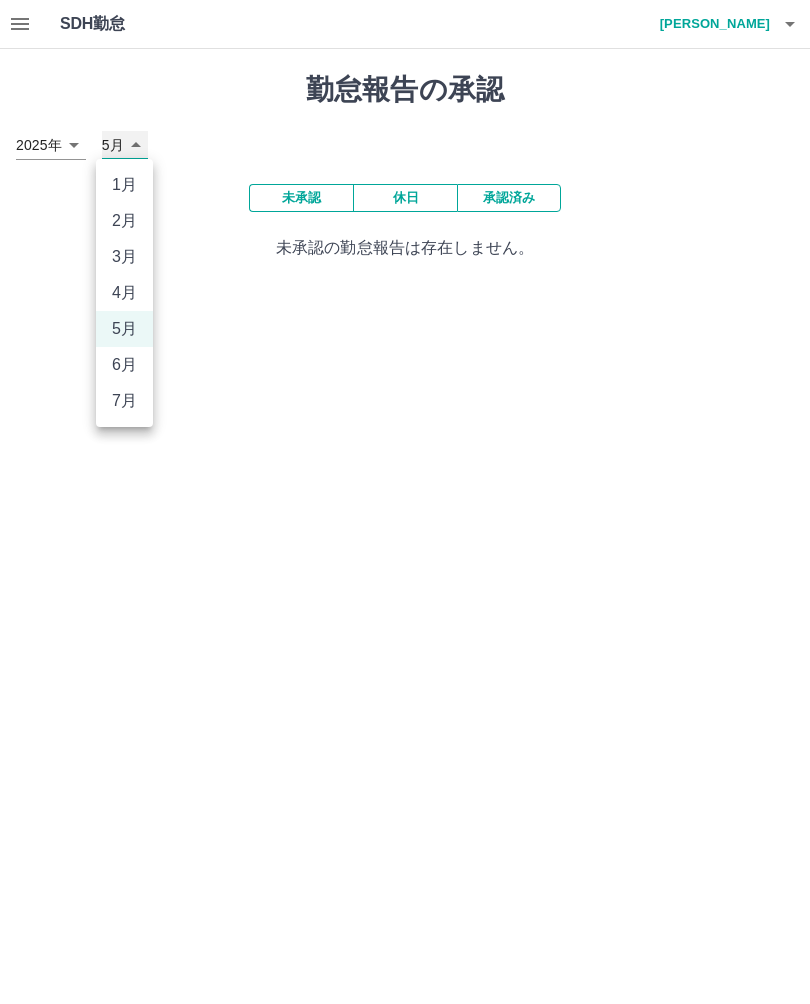 type on "*" 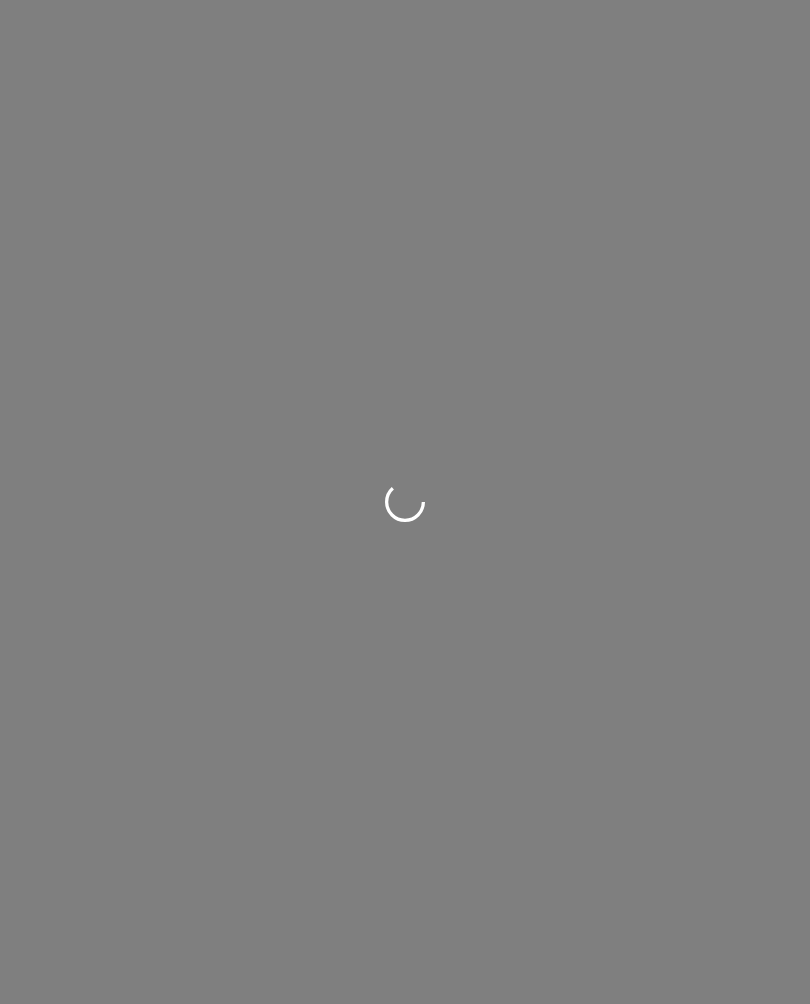 scroll, scrollTop: 0, scrollLeft: 0, axis: both 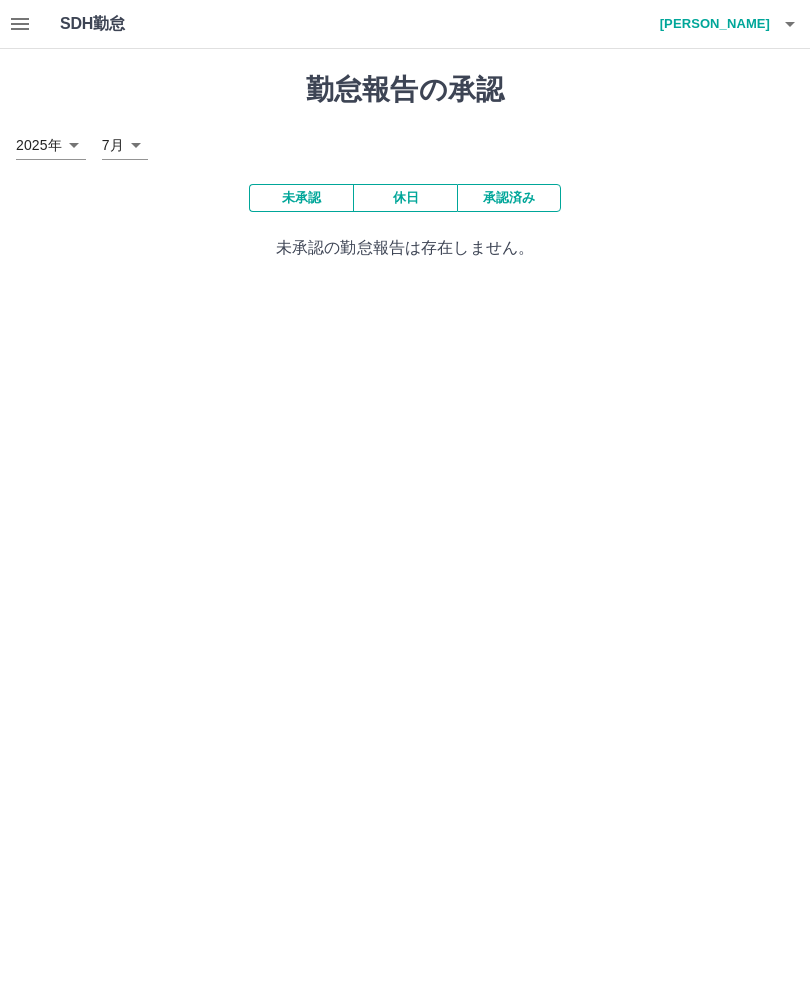 click at bounding box center (790, 24) 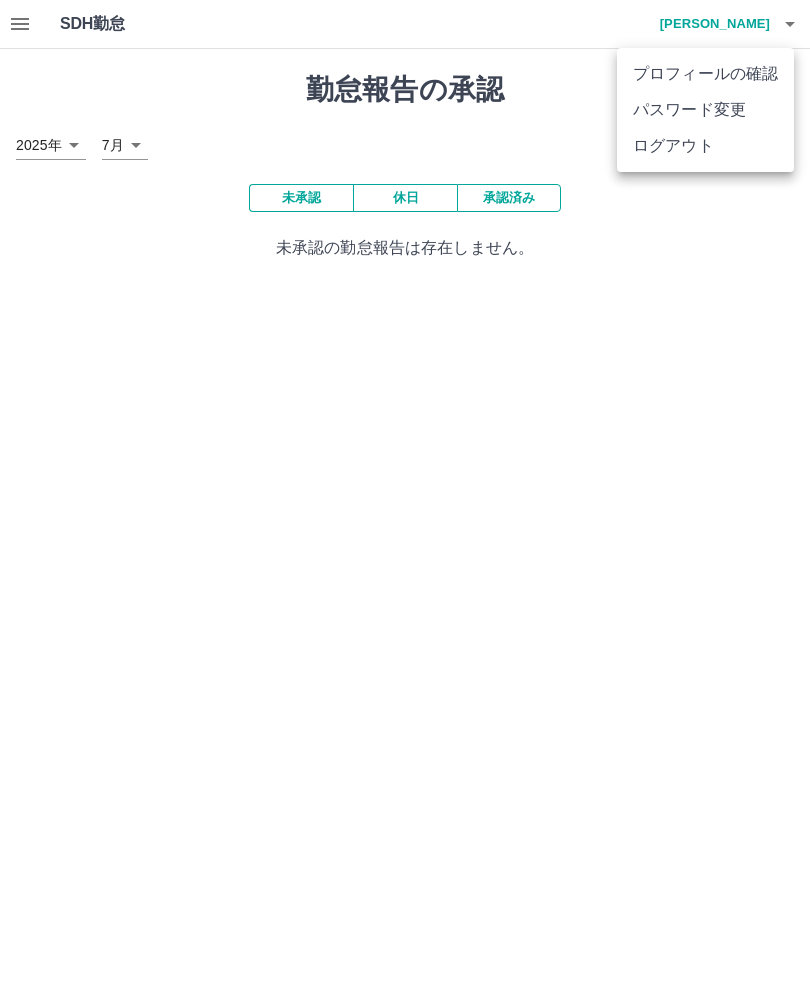 click on "ログアウト" at bounding box center [705, 146] 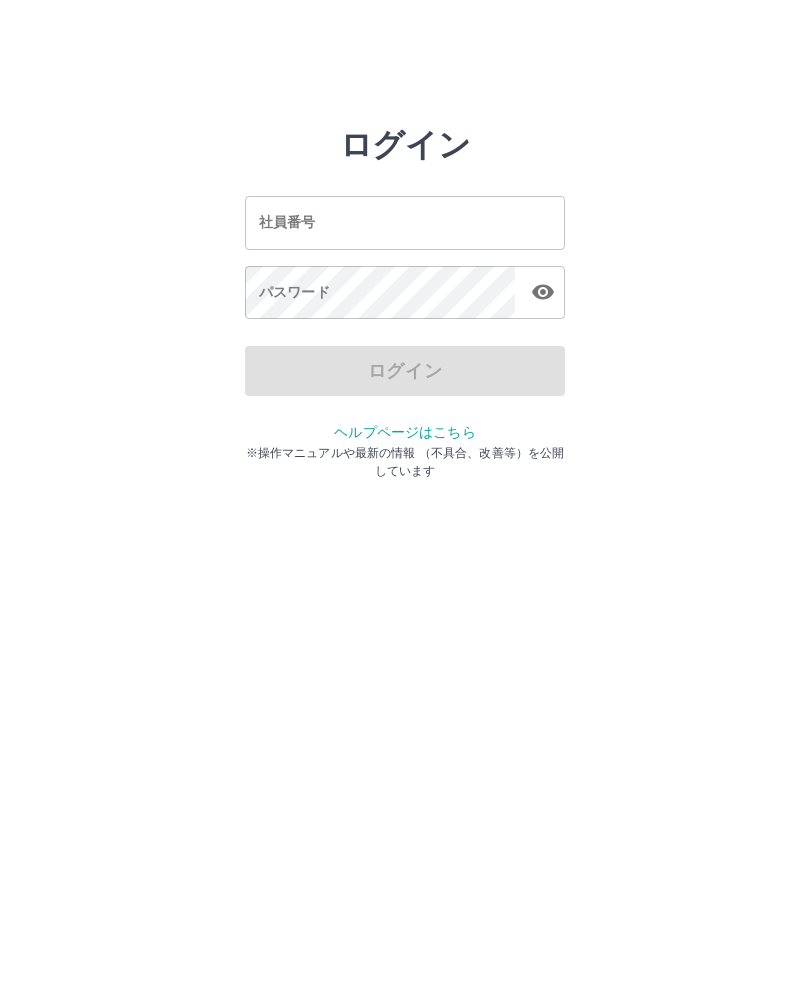 scroll, scrollTop: 0, scrollLeft: 0, axis: both 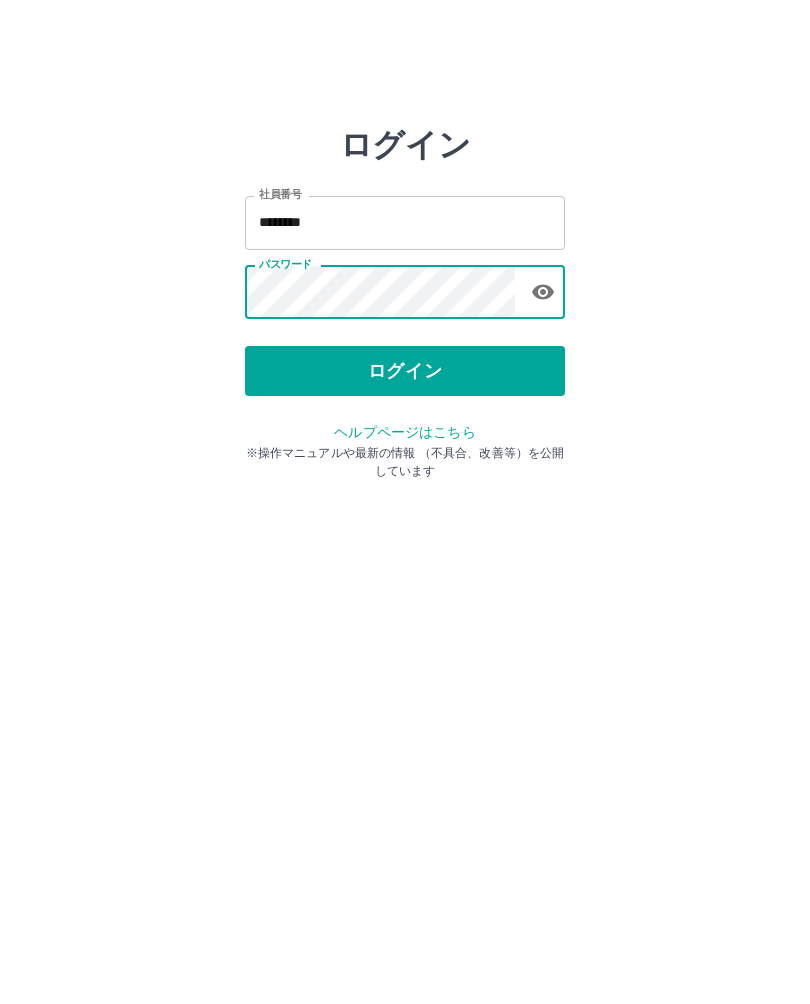 click on "ログイン" at bounding box center [405, 371] 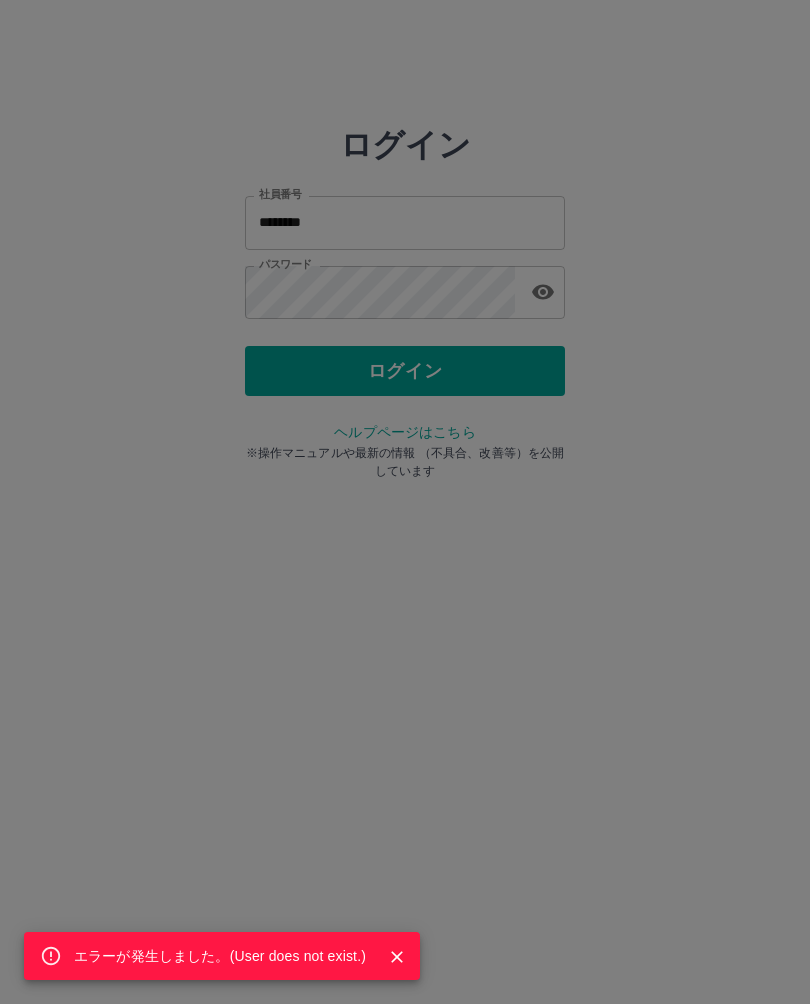 click on "エラーが発生しました。( User does not exist. )" at bounding box center (405, 502) 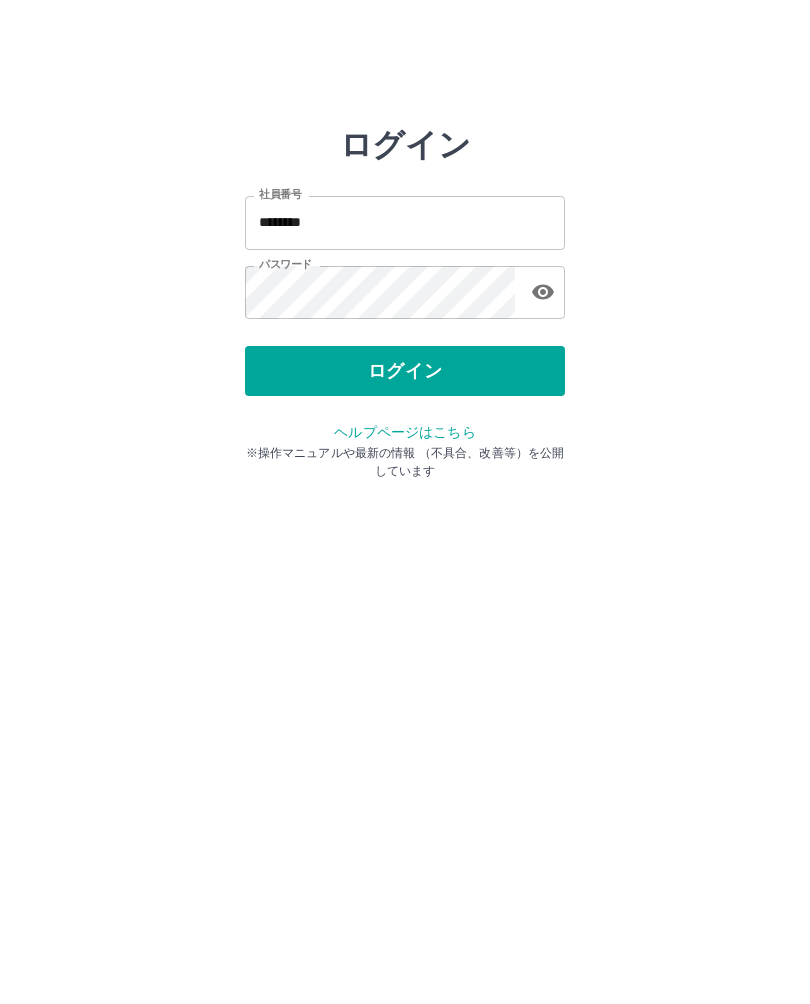 click at bounding box center (543, 292) 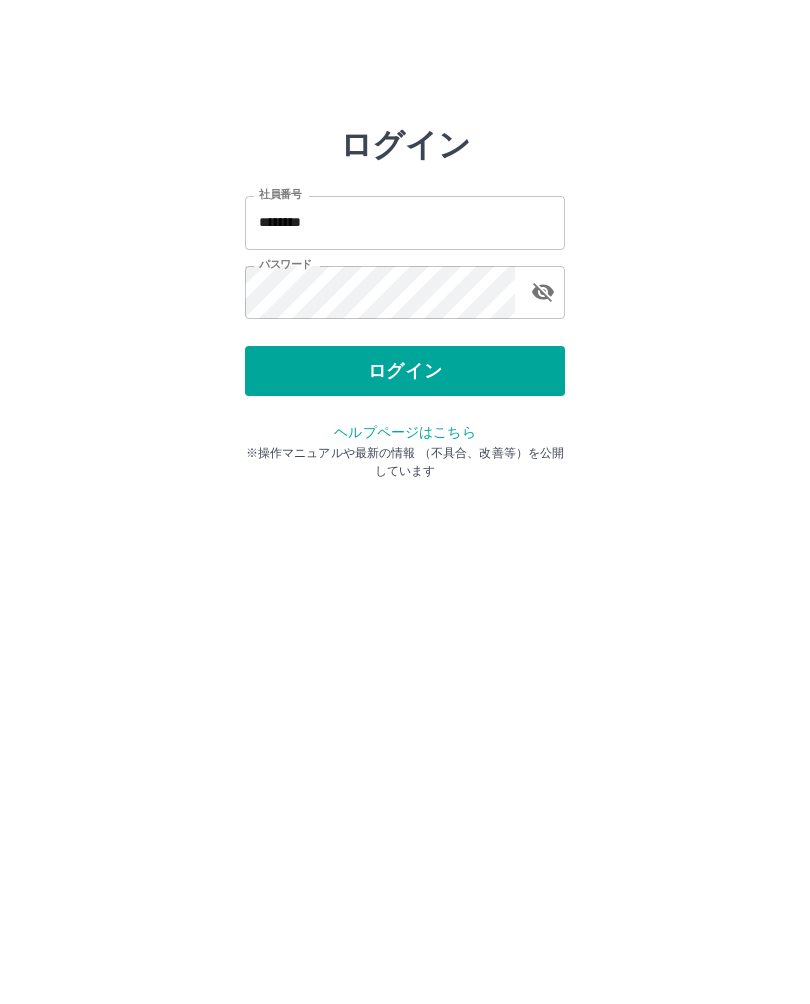 click on "********" at bounding box center (405, 222) 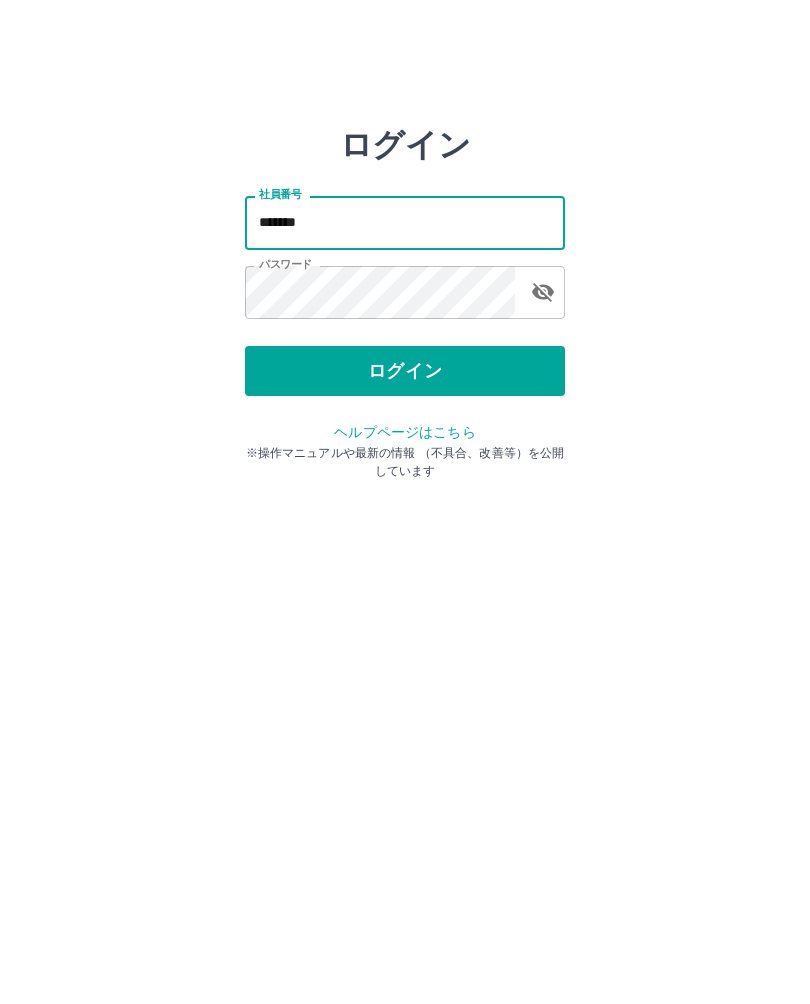 type on "*******" 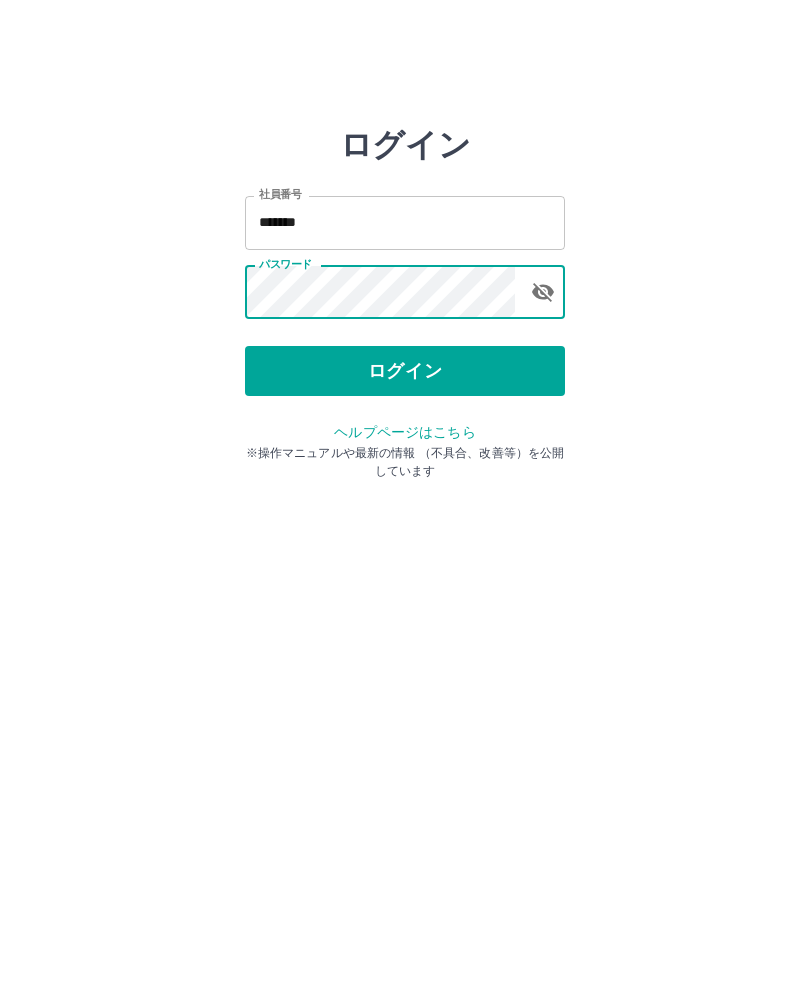 click on "ログイン" at bounding box center [405, 371] 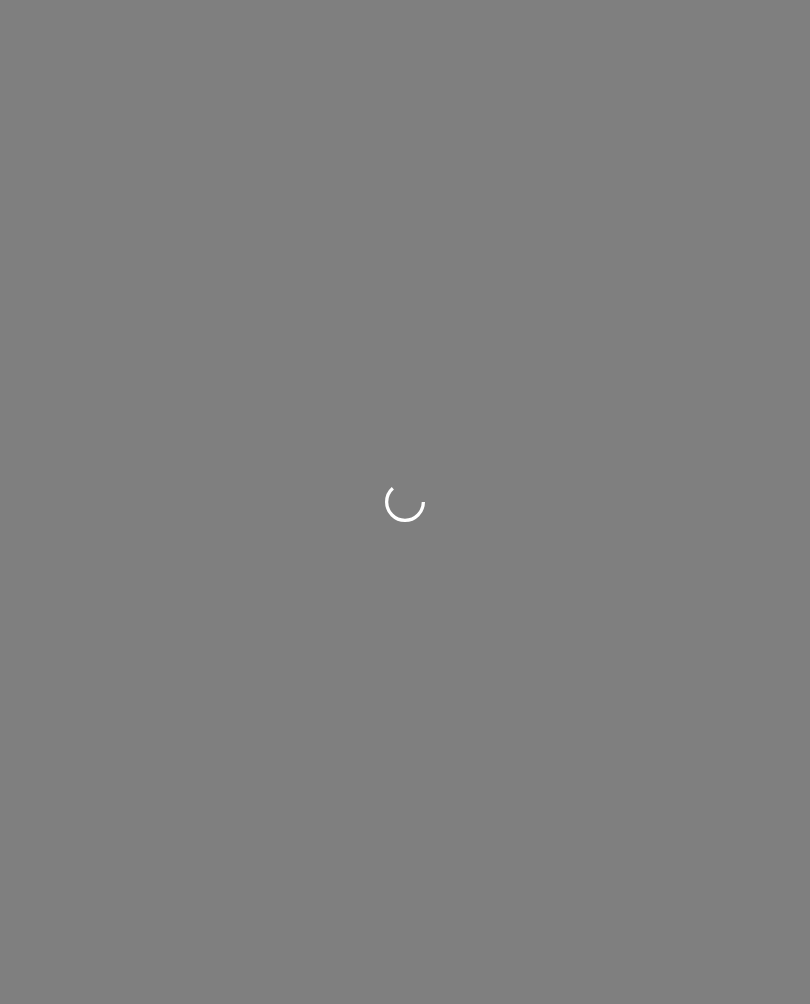 scroll, scrollTop: 0, scrollLeft: 0, axis: both 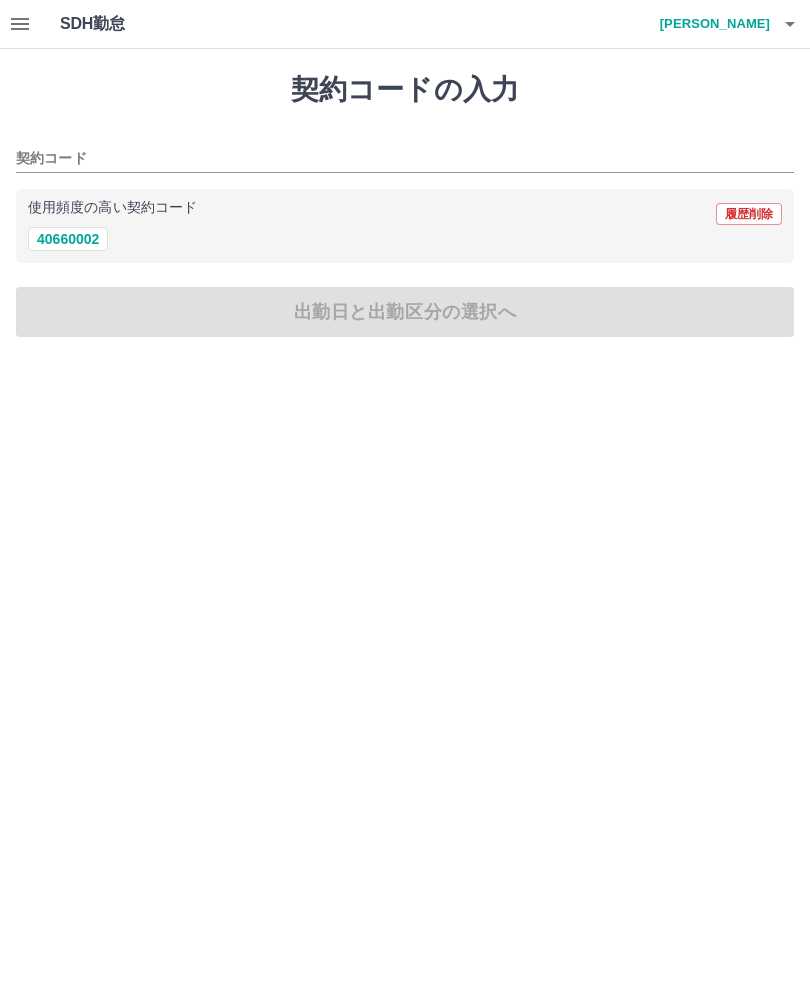 click on "40660002" at bounding box center (68, 239) 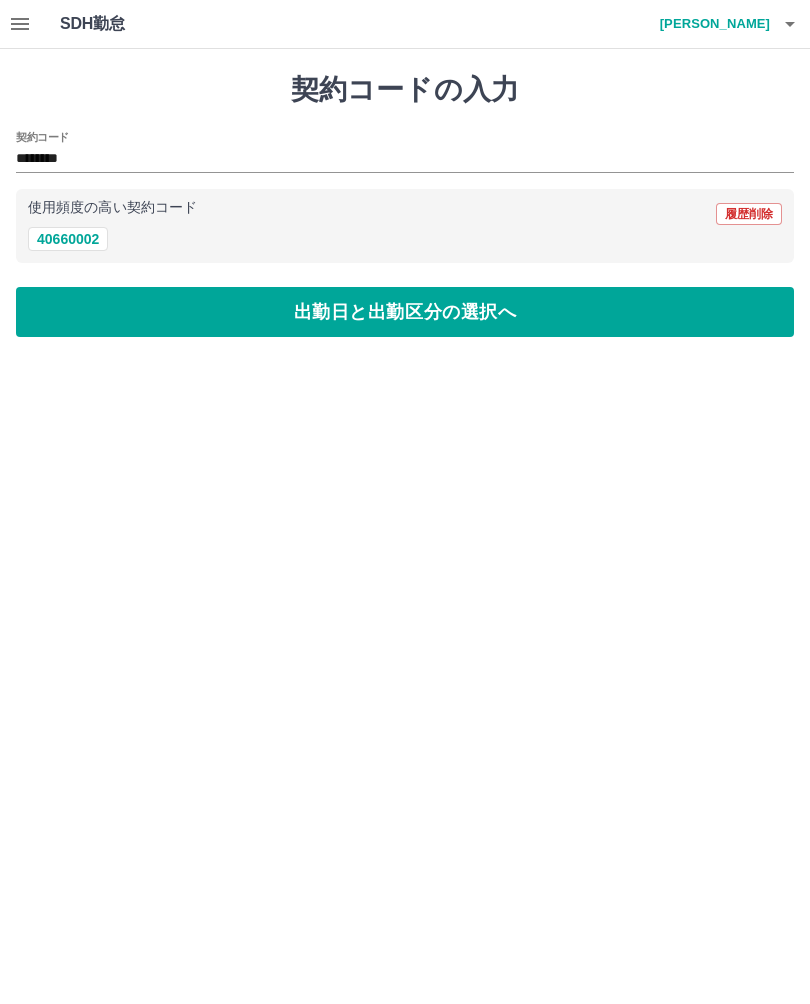 click on "出勤日と出勤区分の選択へ" at bounding box center [405, 312] 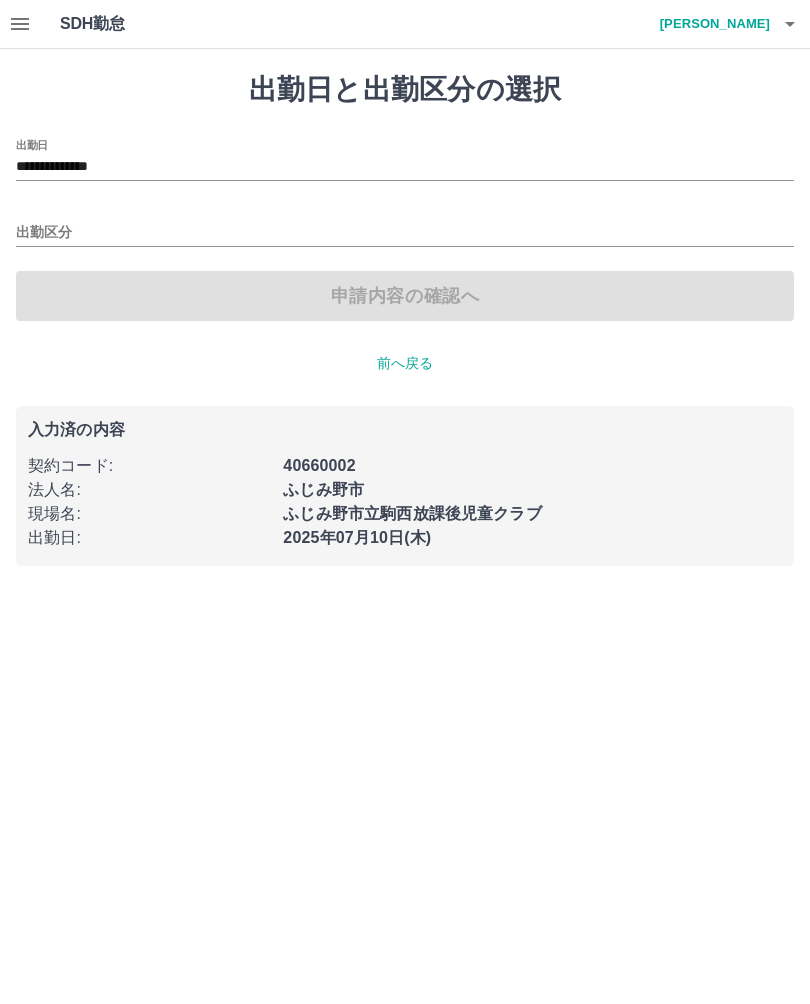 click on "出勤区分" at bounding box center [405, 233] 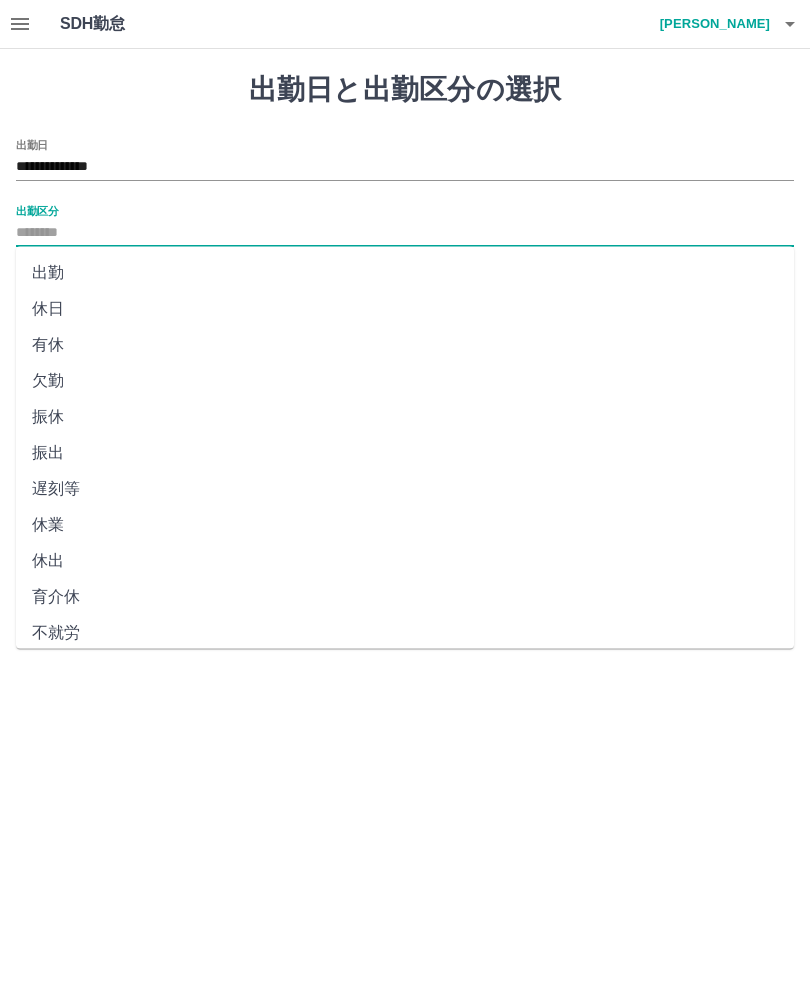 click on "休日" at bounding box center [405, 309] 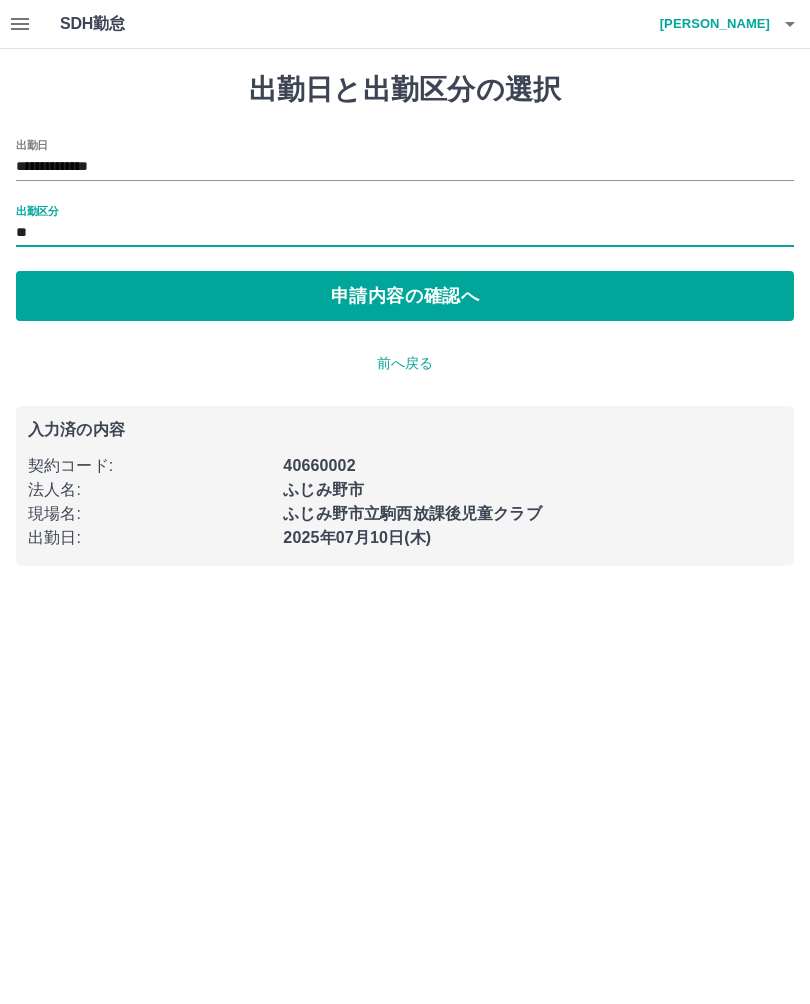 click on "申請内容の確認へ" at bounding box center (405, 296) 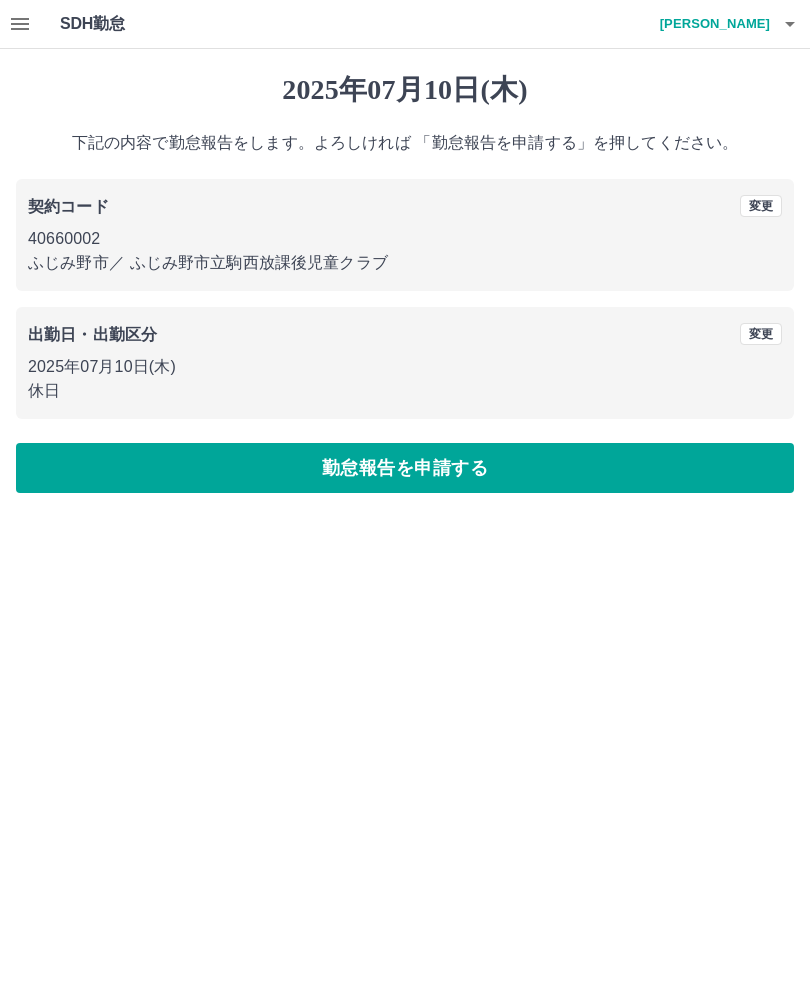 click on "勤怠報告を申請する" at bounding box center [405, 468] 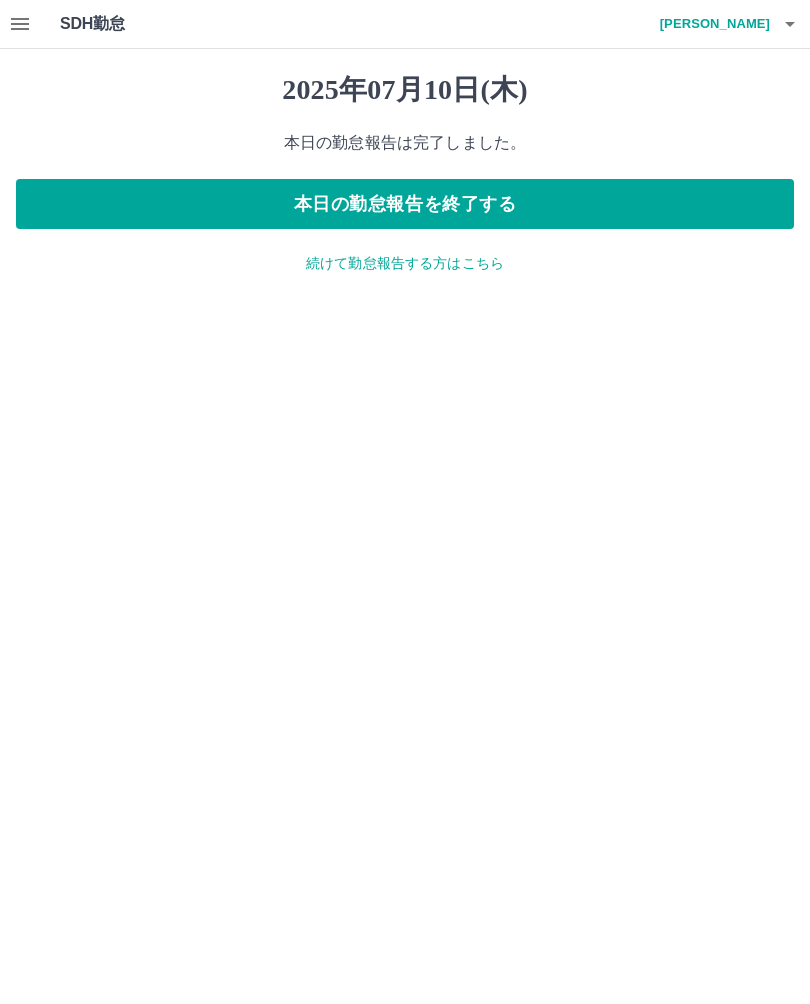 click on "続けて勤怠報告する方はこちら" at bounding box center (405, 263) 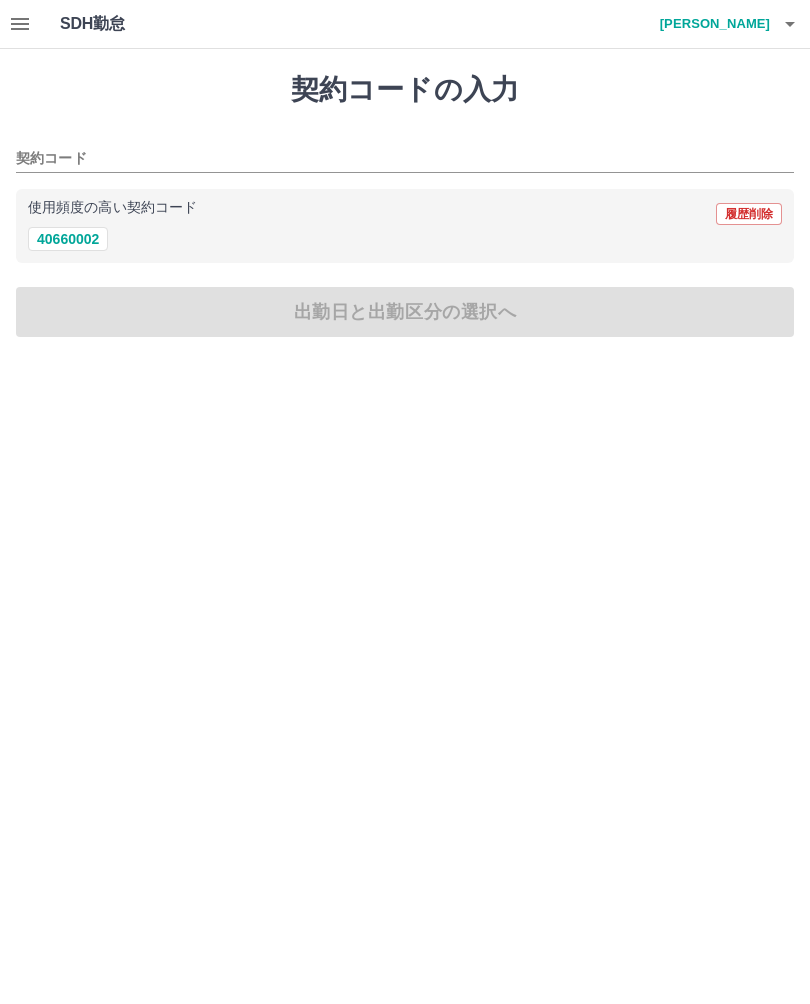 click on "40660002" at bounding box center (68, 239) 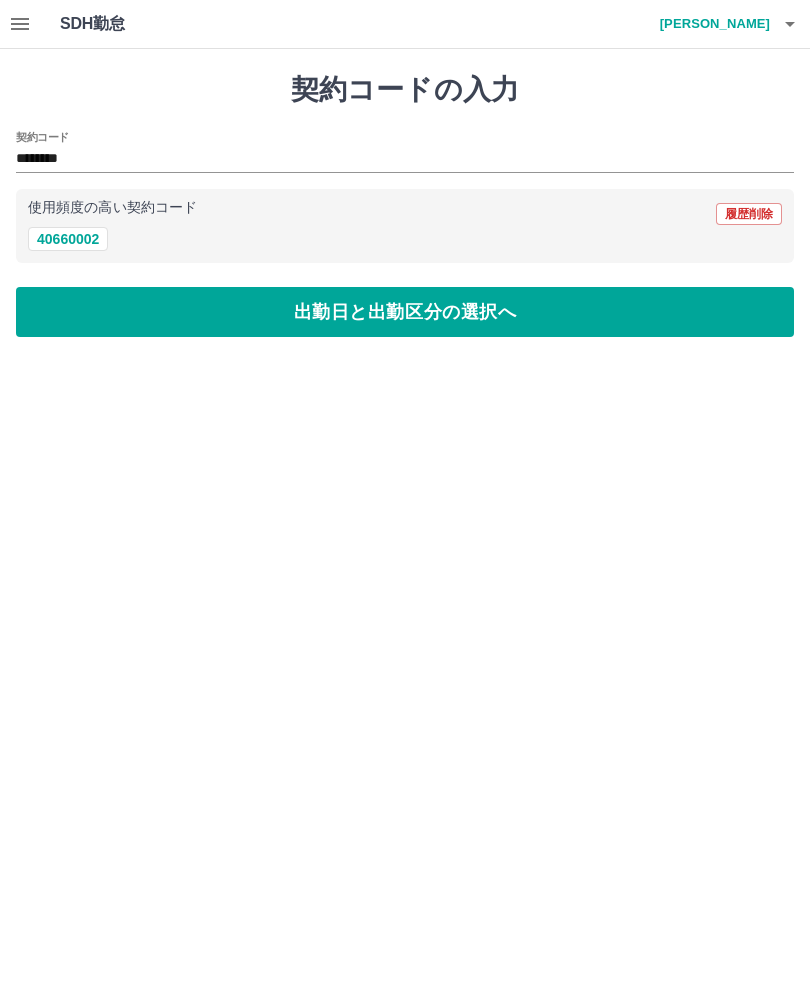 click on "出勤日と出勤区分の選択へ" at bounding box center (405, 312) 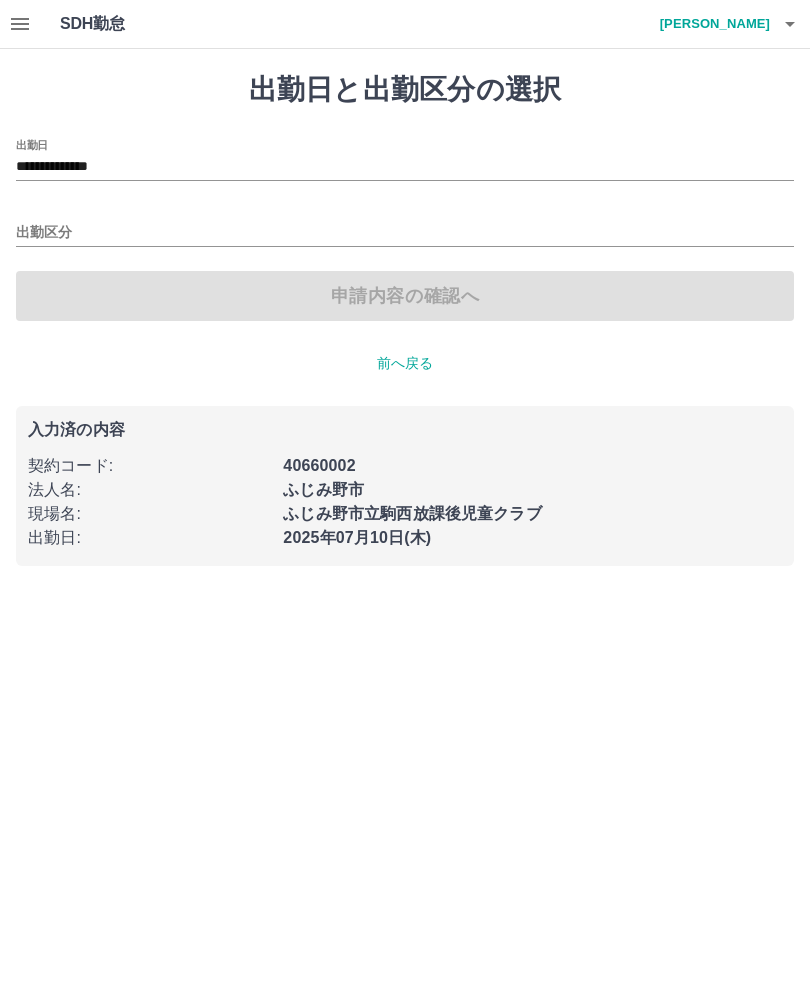 click on "**********" at bounding box center [405, 167] 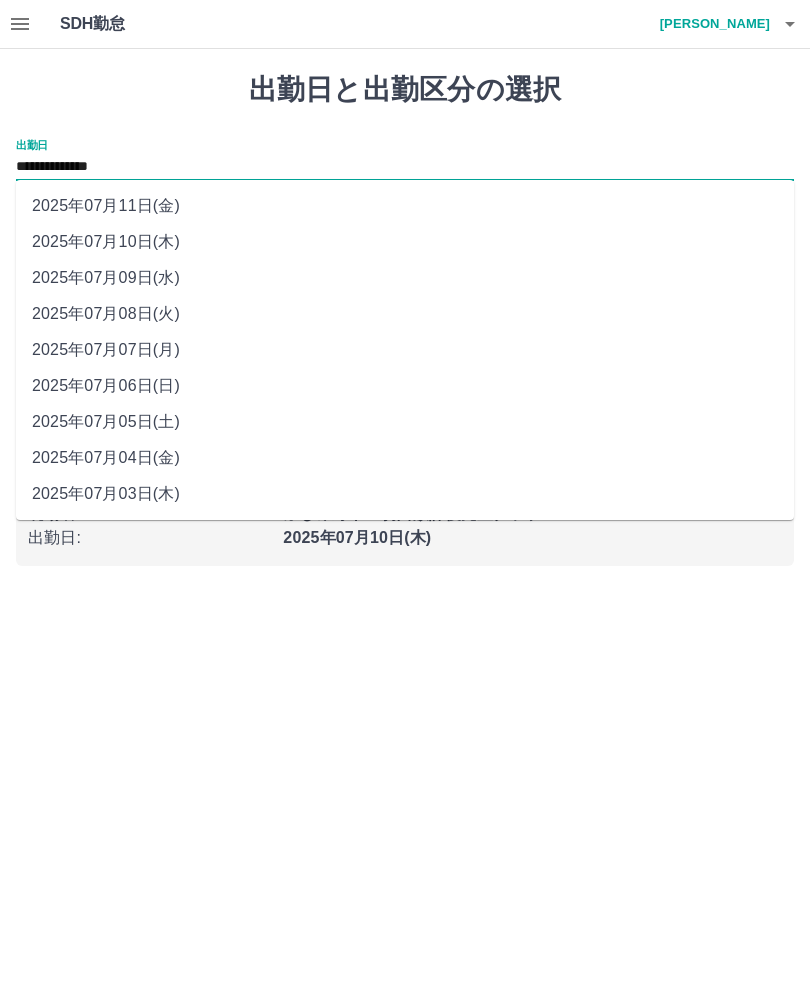 click on "2025年07月11日(金)" at bounding box center (405, 206) 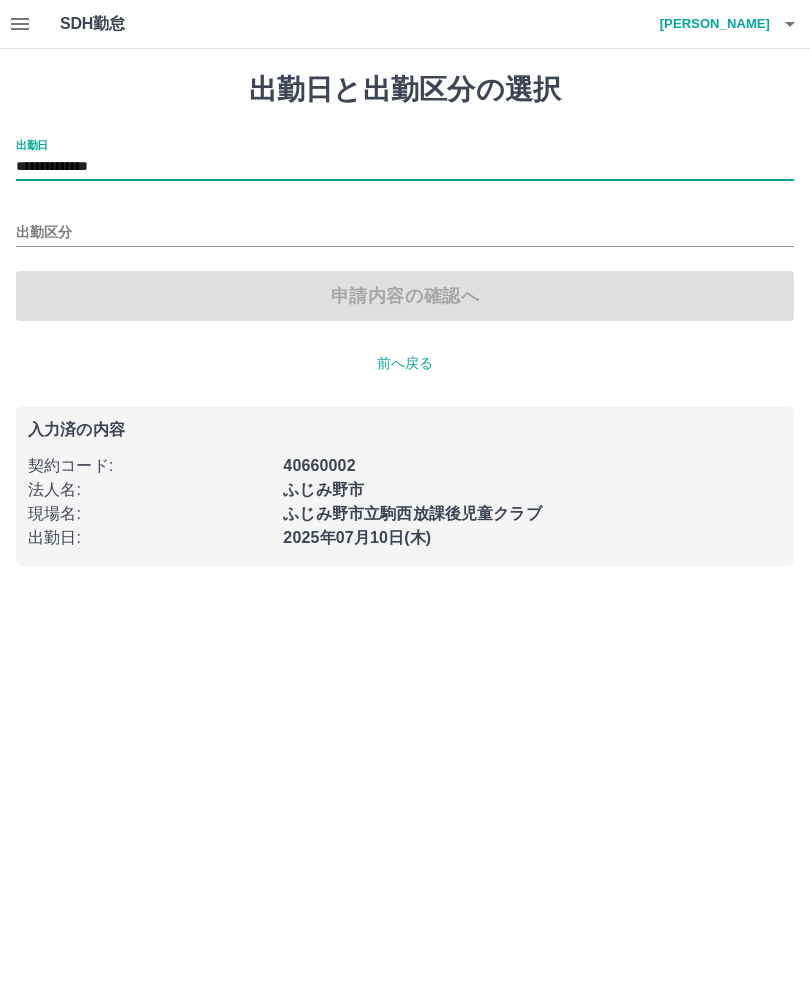 click on "出勤区分" at bounding box center [405, 233] 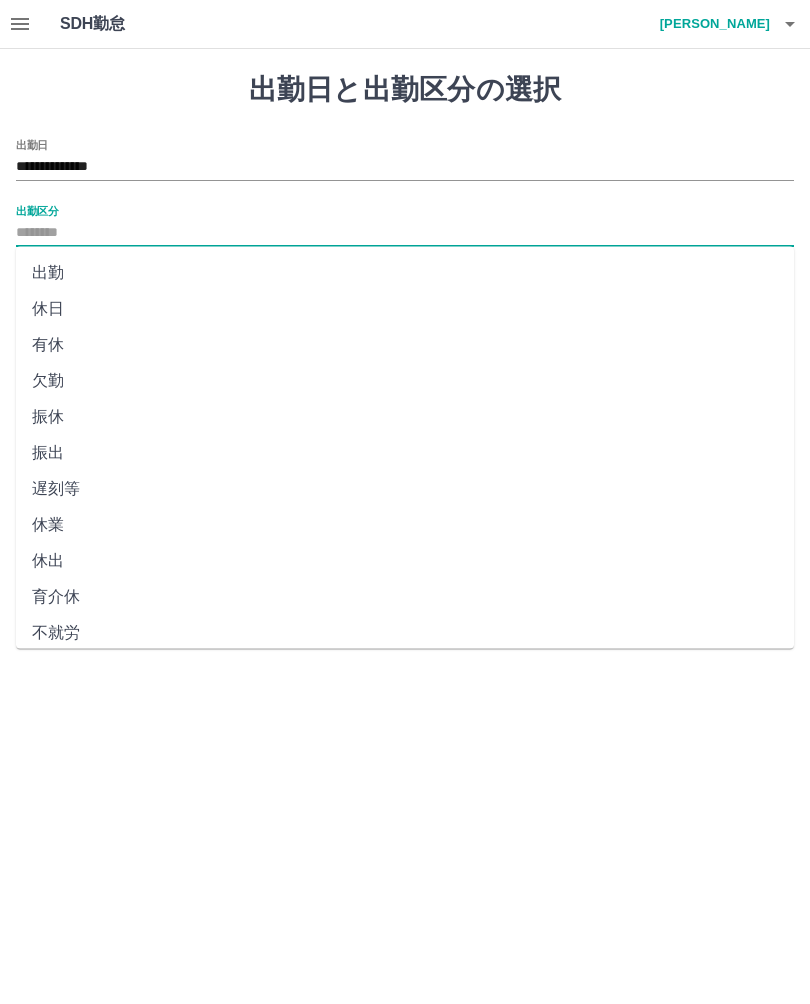 click on "休日" at bounding box center (405, 309) 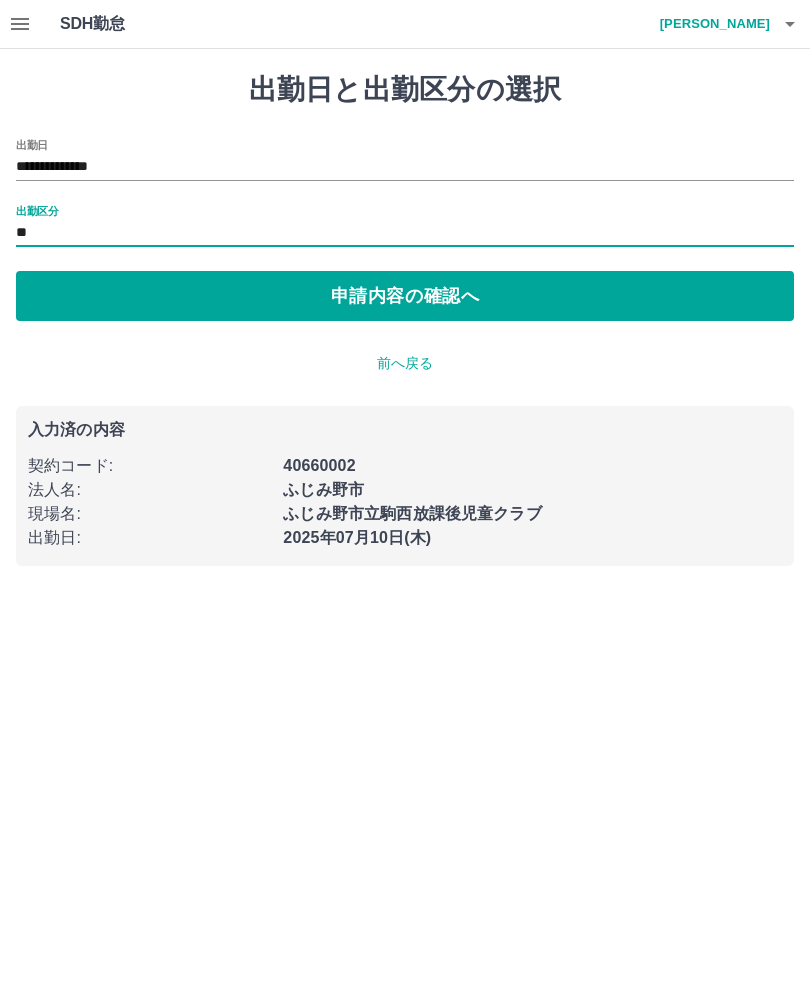 click on "申請内容の確認へ" at bounding box center [405, 296] 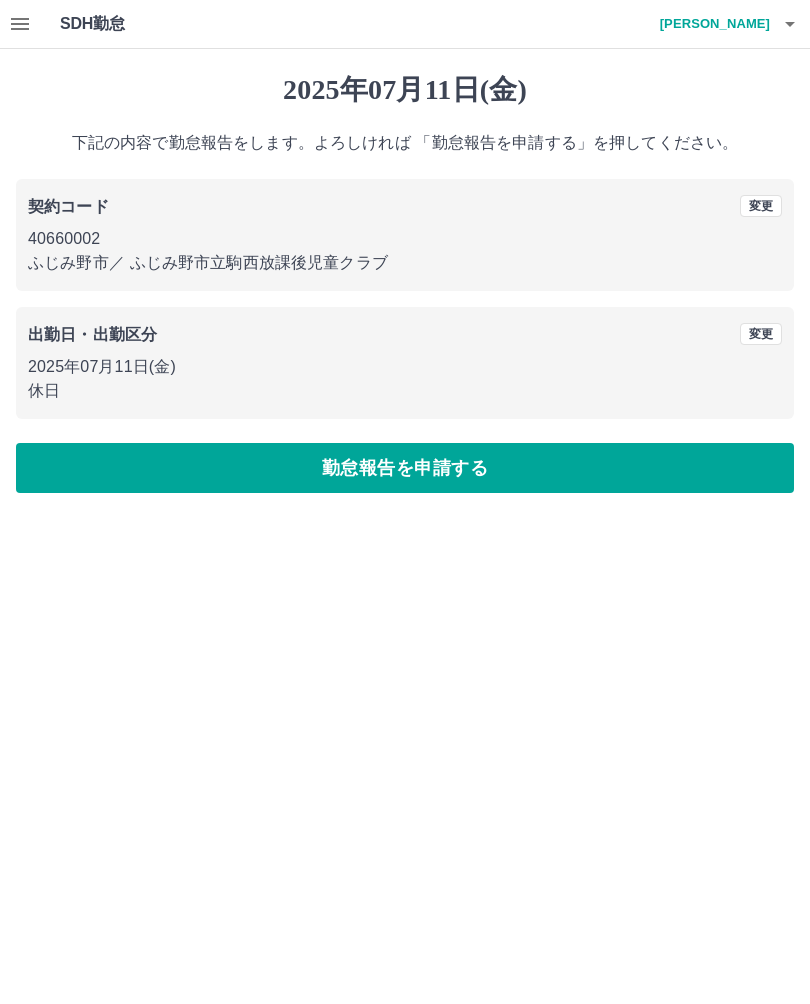 click on "勤怠報告を申請する" at bounding box center [405, 468] 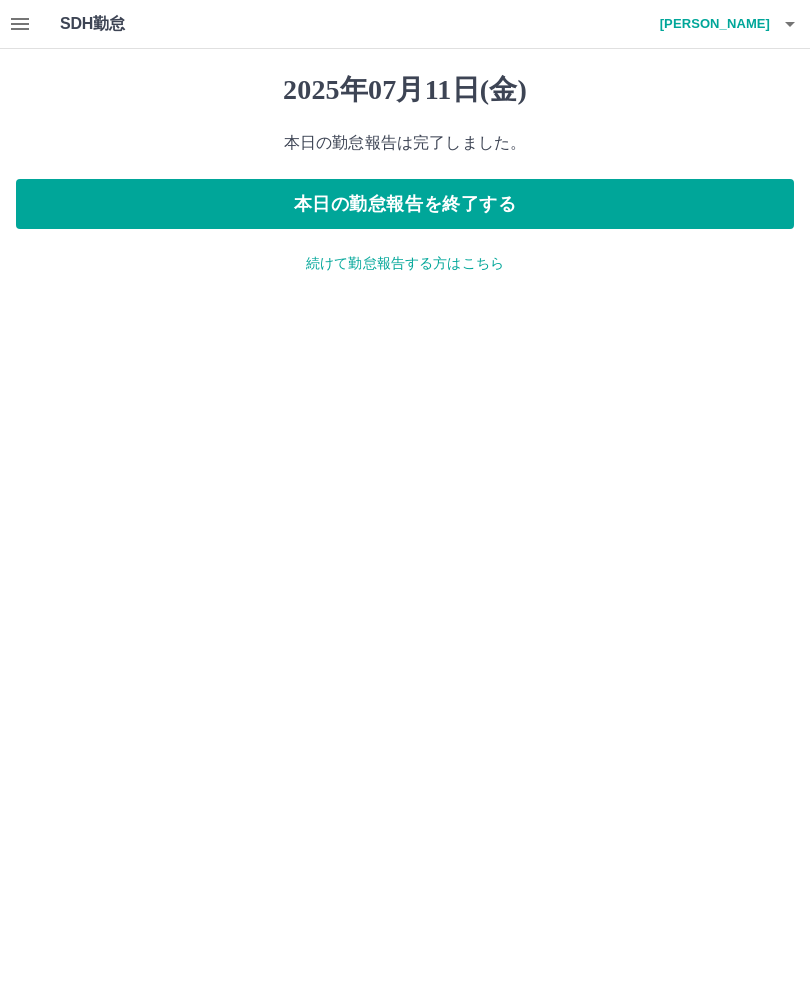 click on "本日の勤怠報告を終了する" at bounding box center (405, 204) 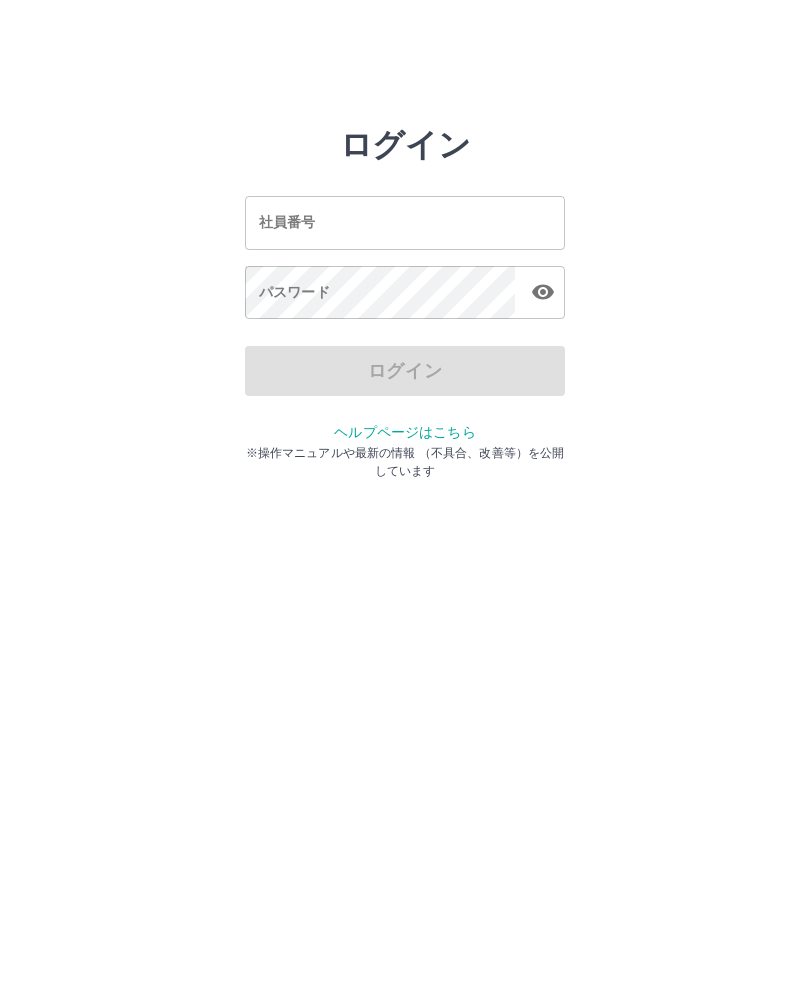 scroll, scrollTop: 0, scrollLeft: 0, axis: both 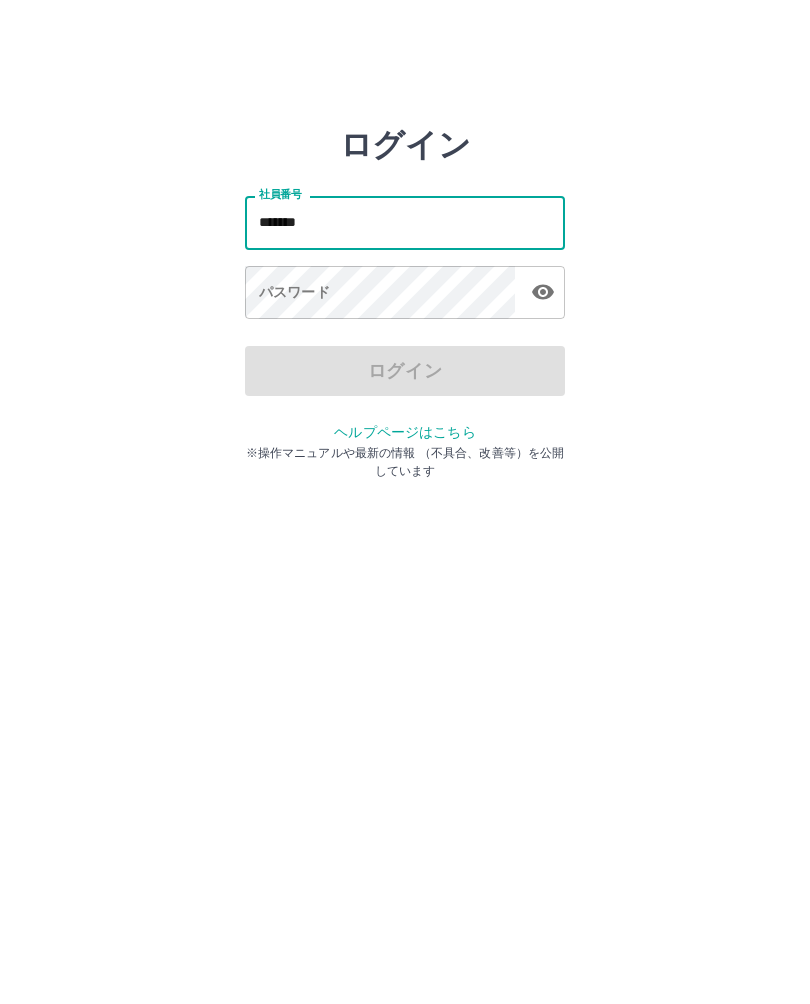 type on "*******" 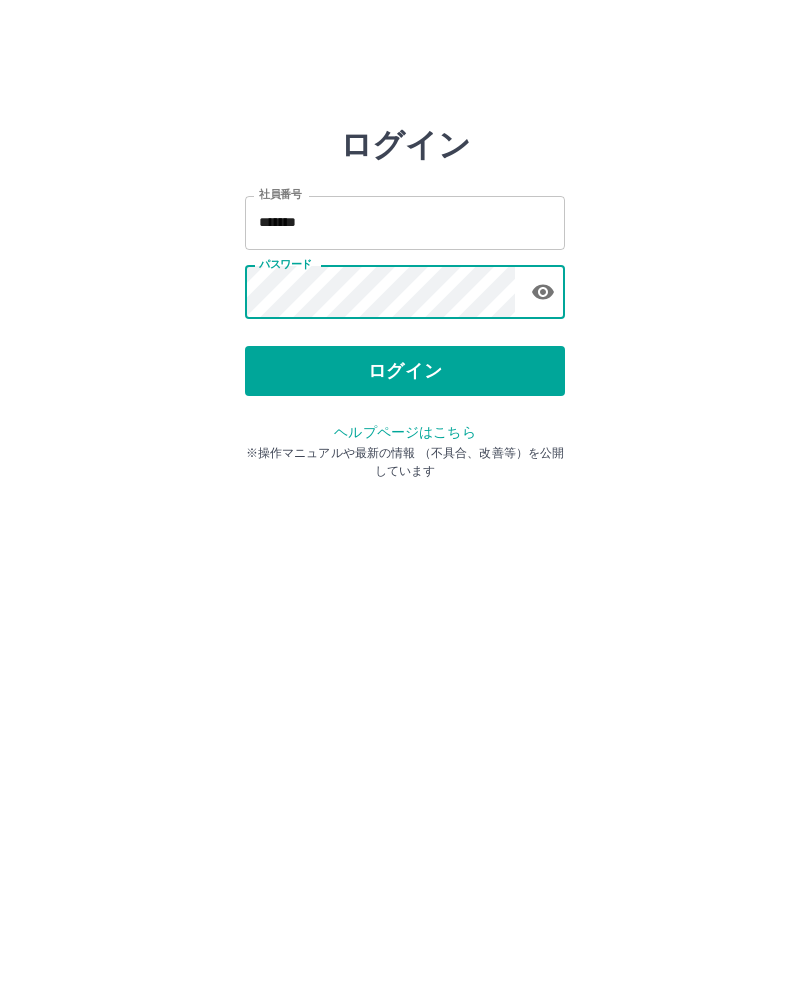 click on "ログイン" at bounding box center (405, 371) 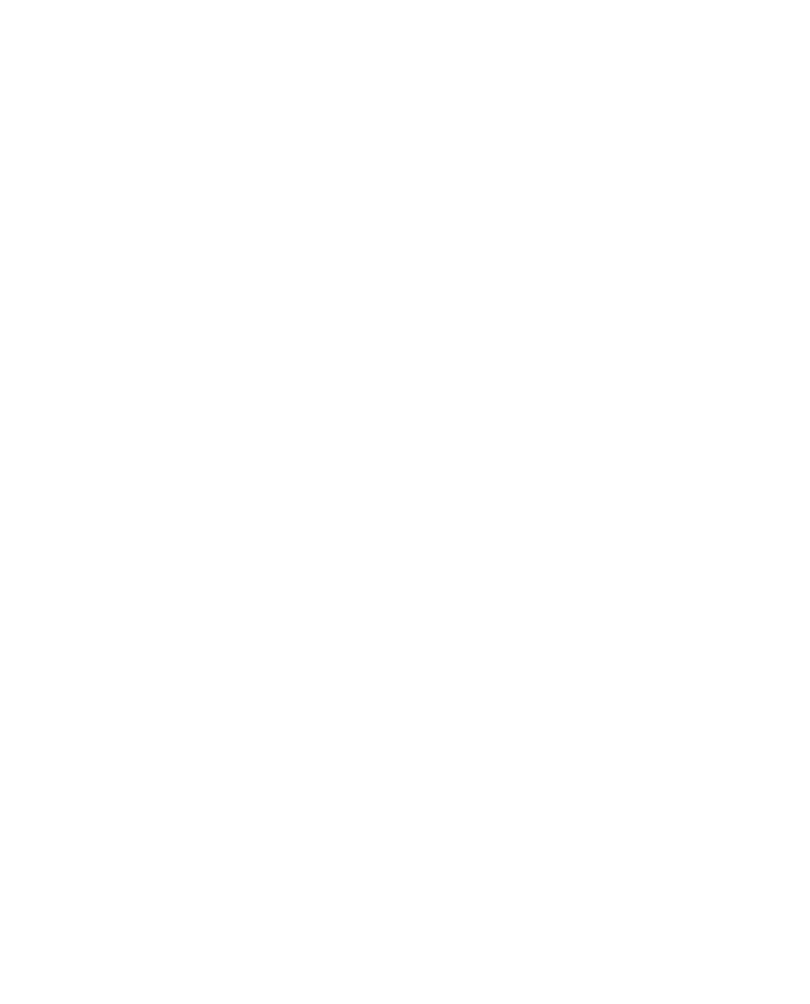 scroll, scrollTop: 0, scrollLeft: 0, axis: both 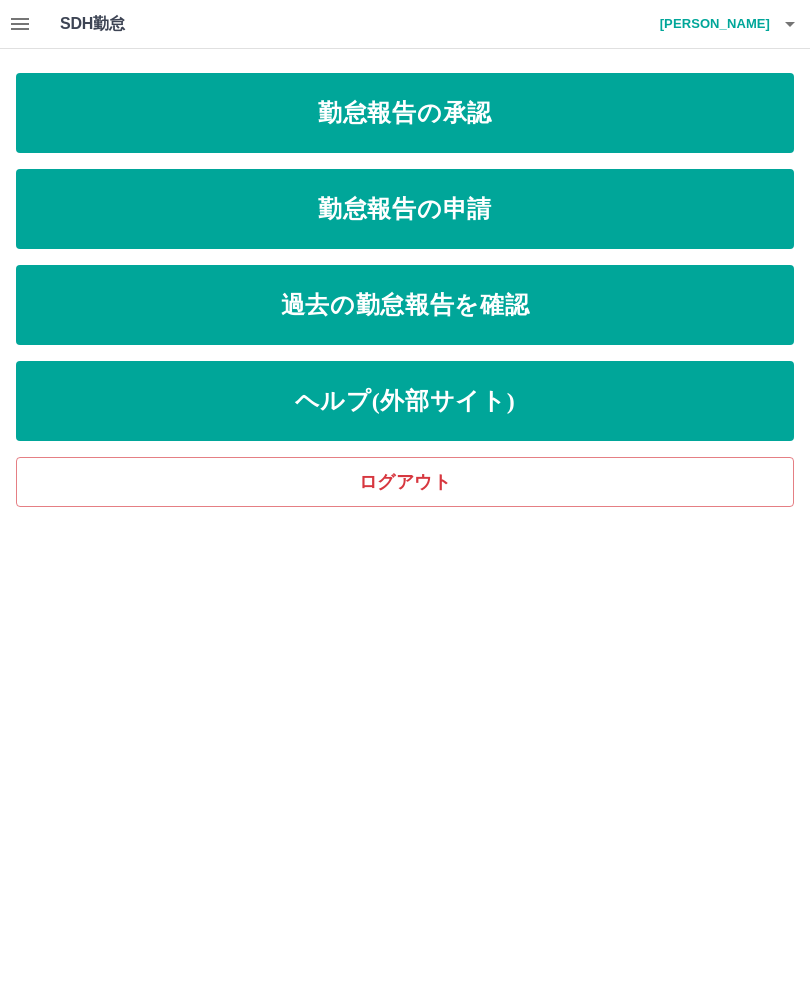 click on "勤怠報告の承認" at bounding box center (405, 113) 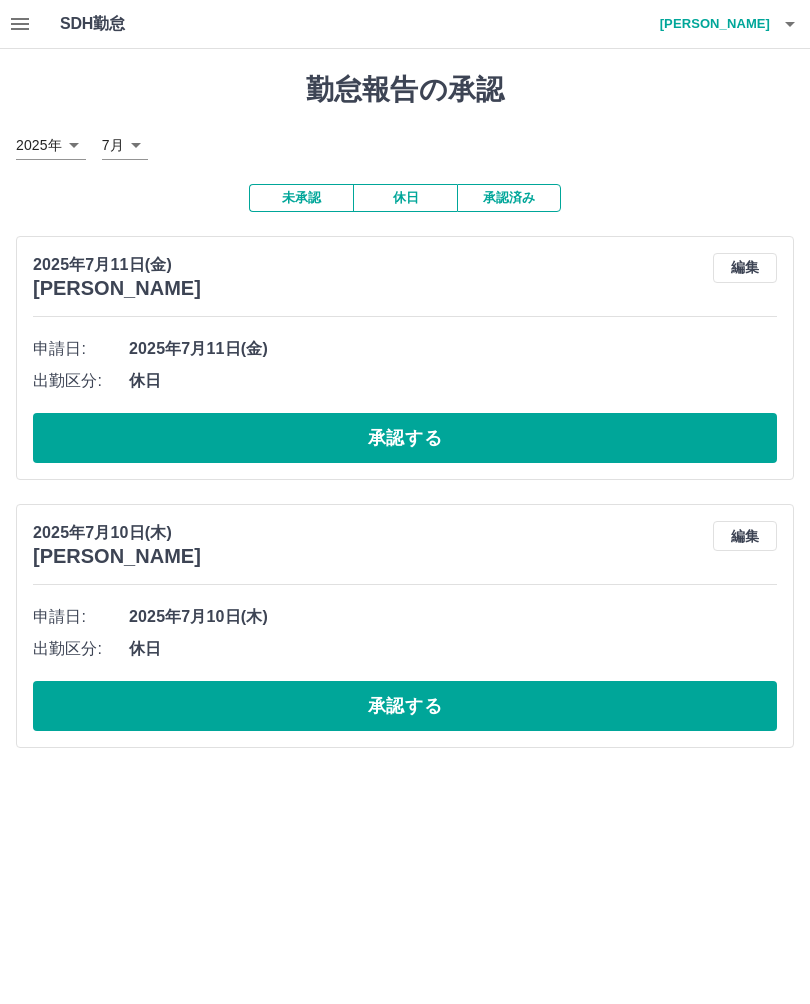 click on "承認する" at bounding box center [405, 438] 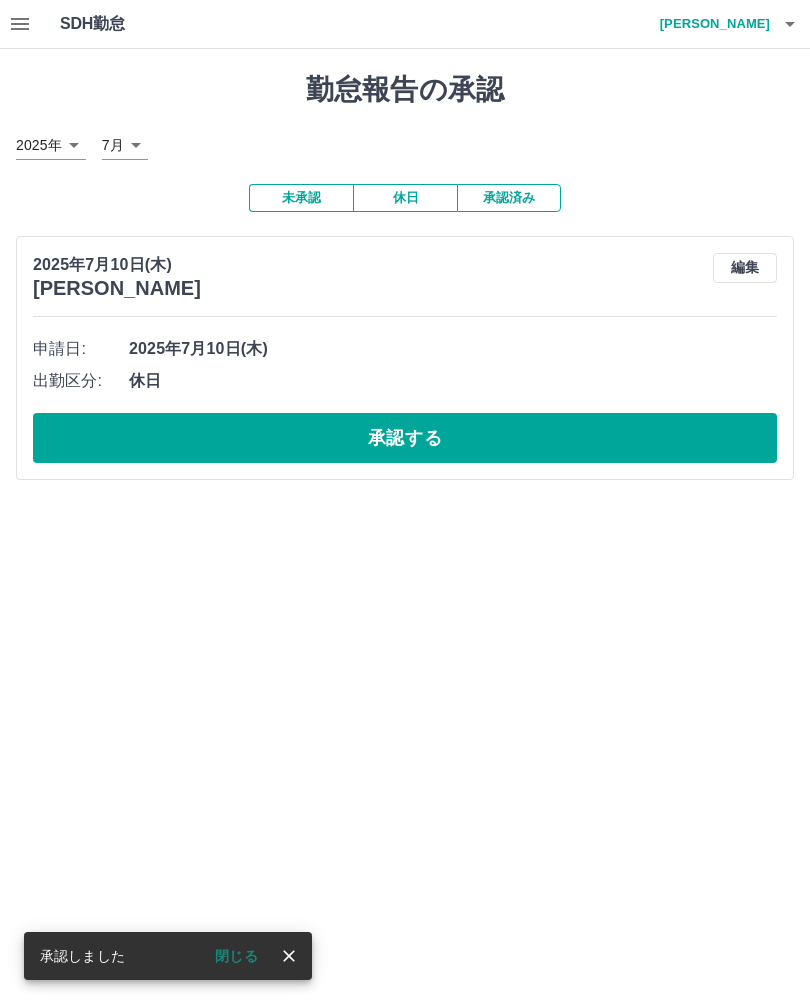 click on "承認する" at bounding box center (405, 438) 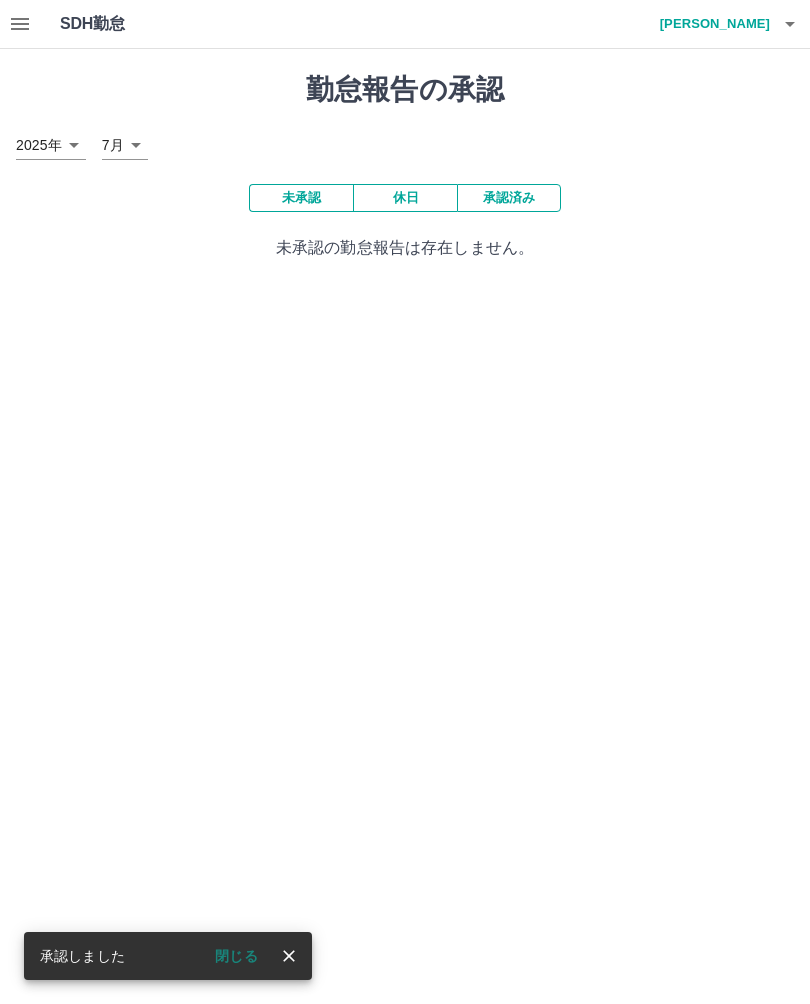 click 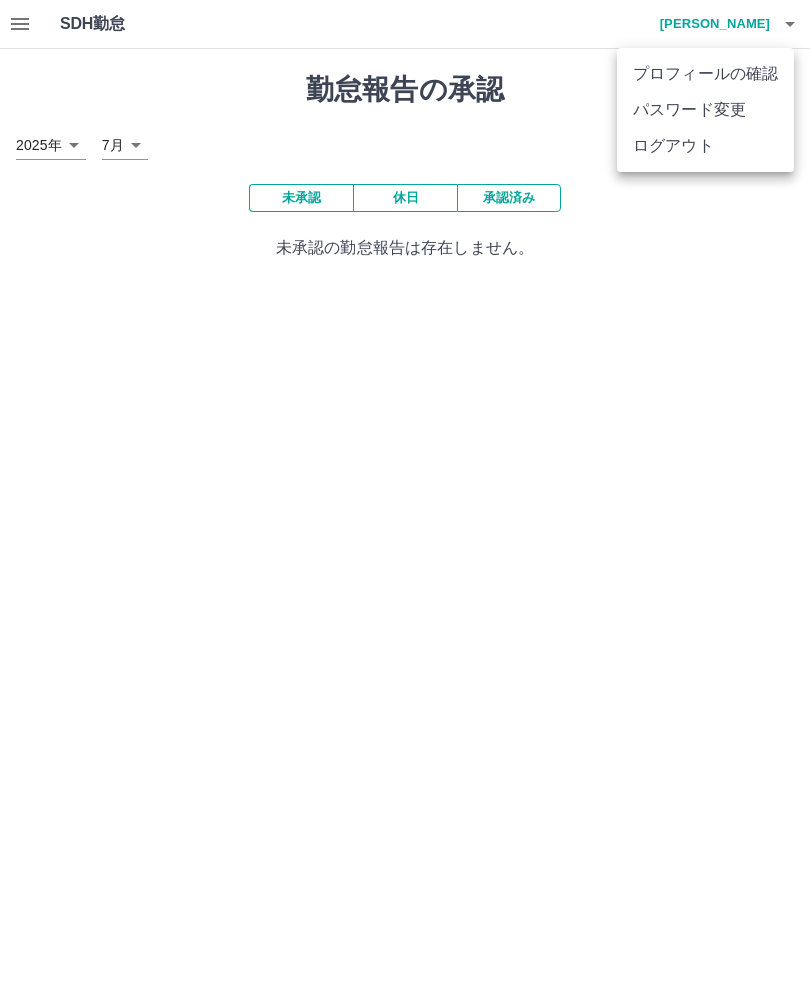 click on "ログアウト" at bounding box center [705, 146] 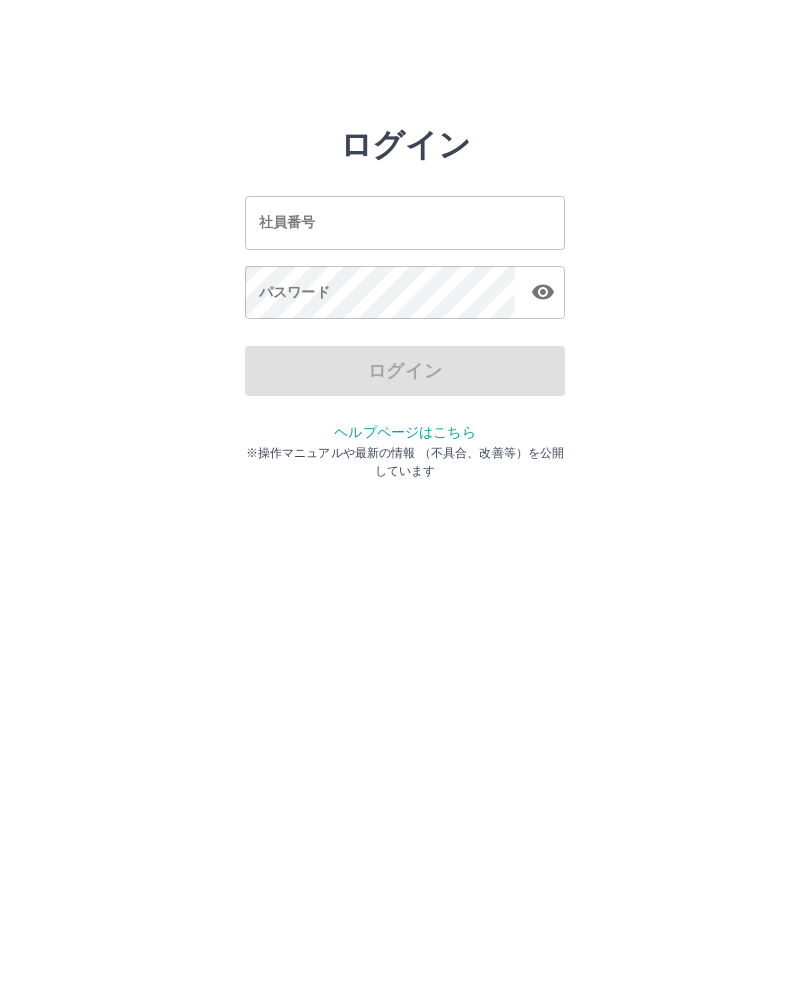 scroll, scrollTop: 0, scrollLeft: 0, axis: both 